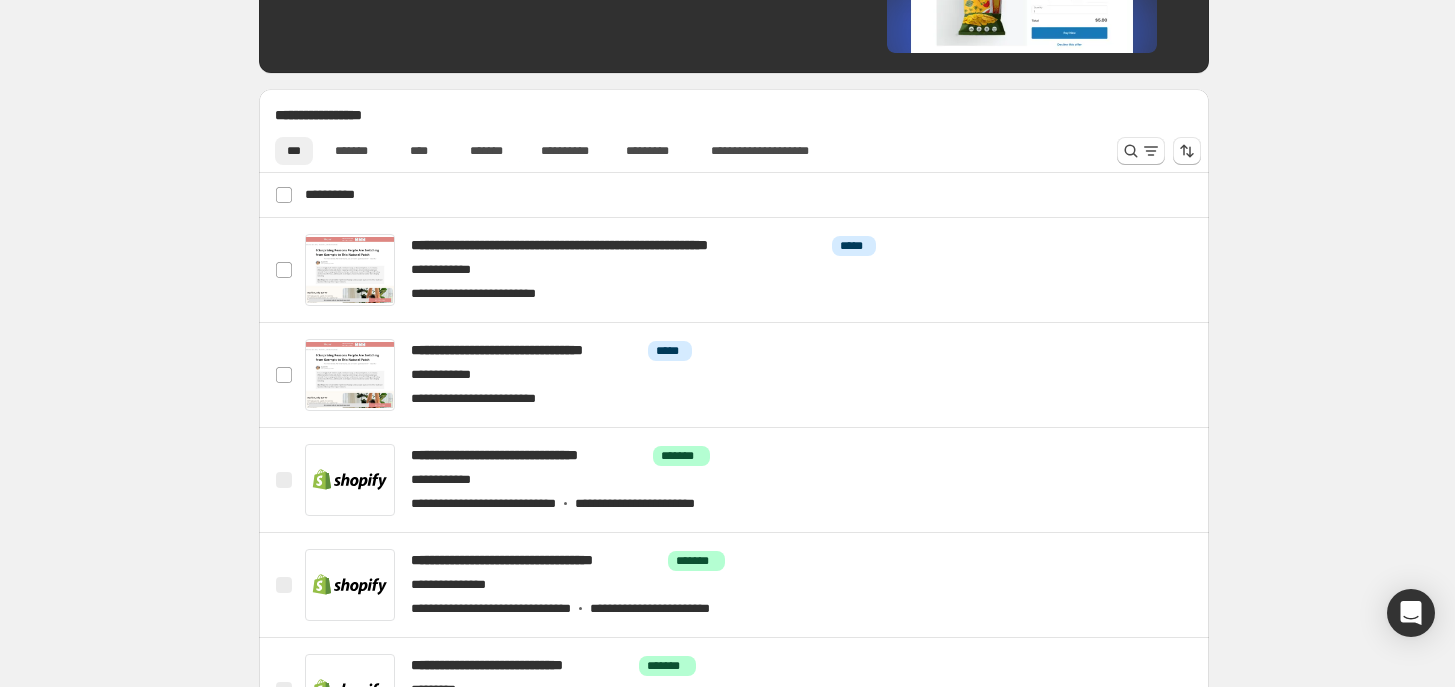 scroll, scrollTop: 625, scrollLeft: 0, axis: vertical 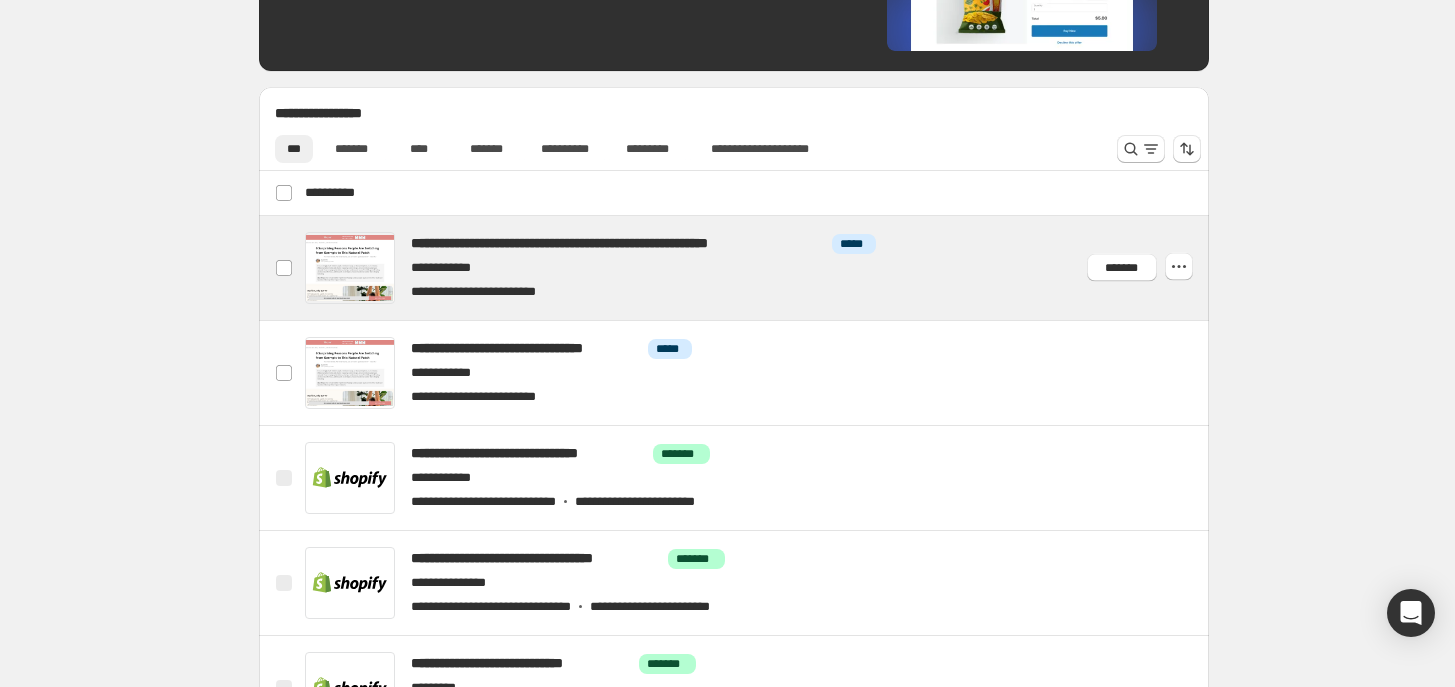 click at bounding box center (757, 268) 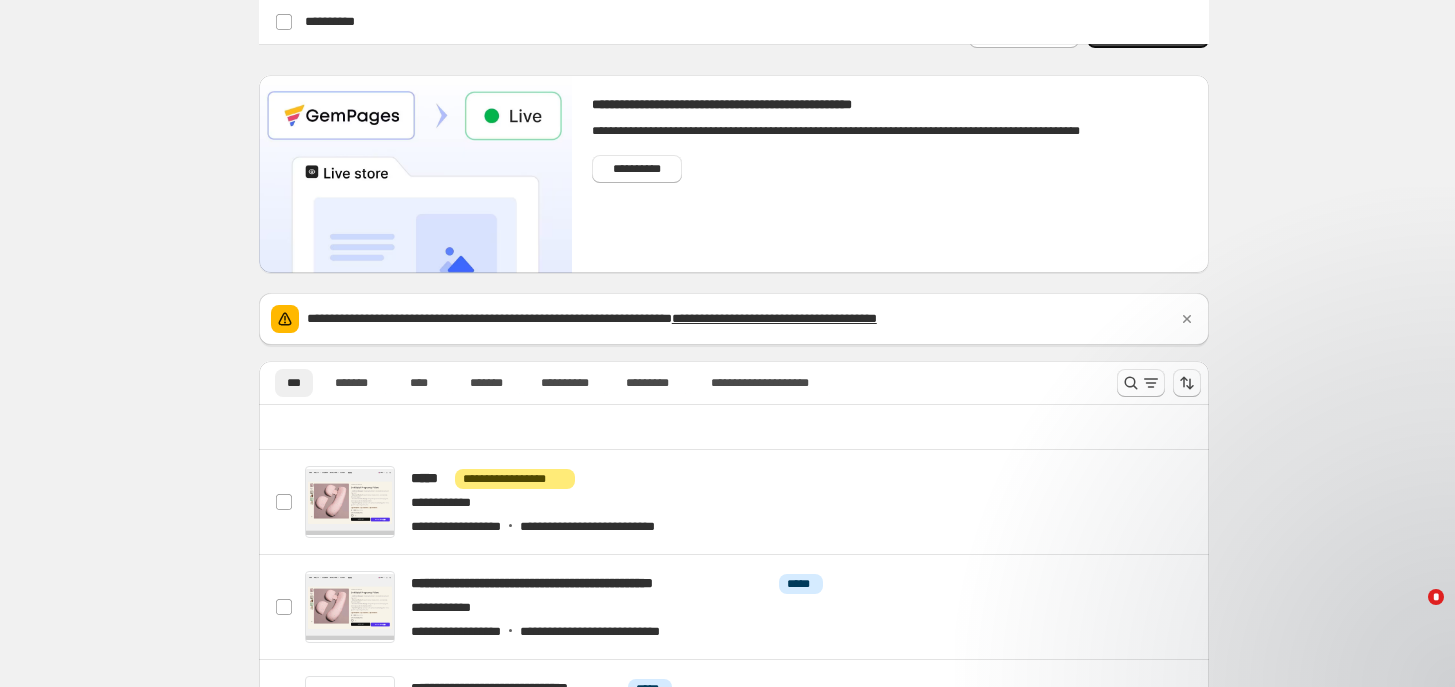 scroll, scrollTop: 1073, scrollLeft: 0, axis: vertical 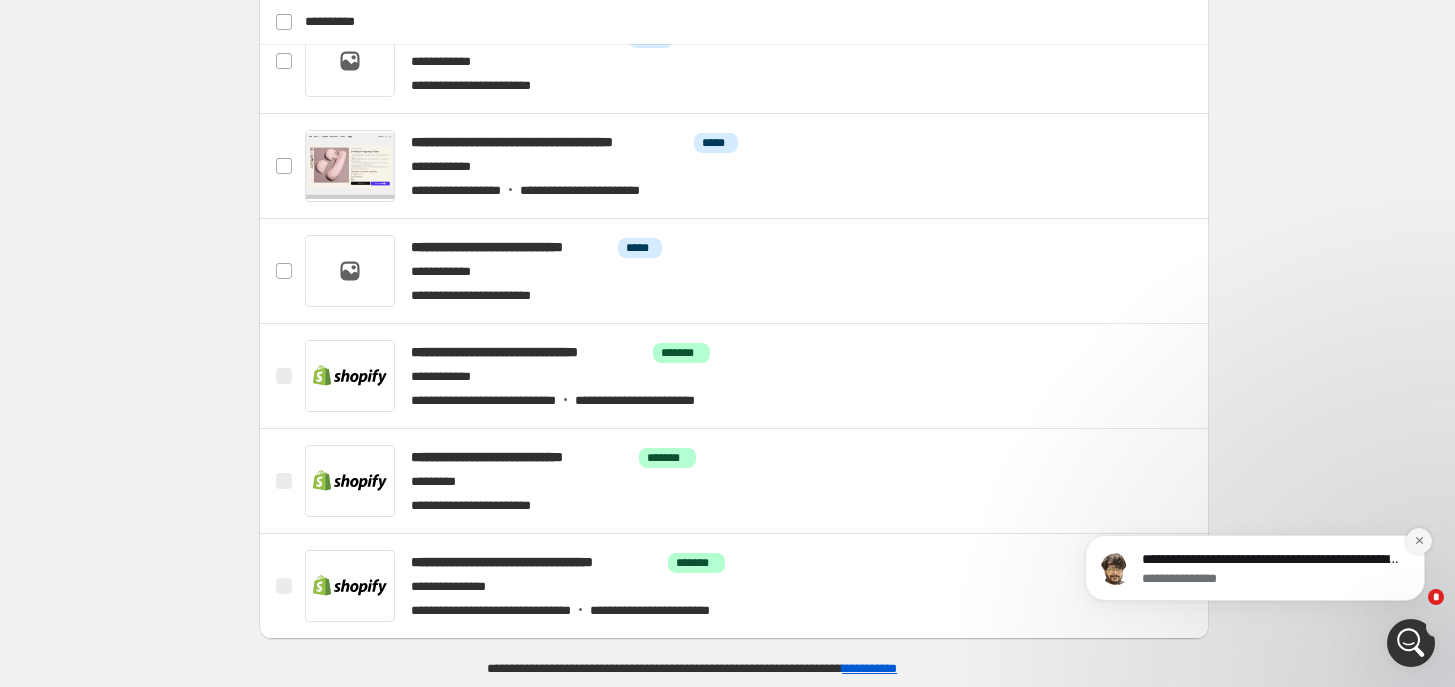 click at bounding box center [1419, 541] 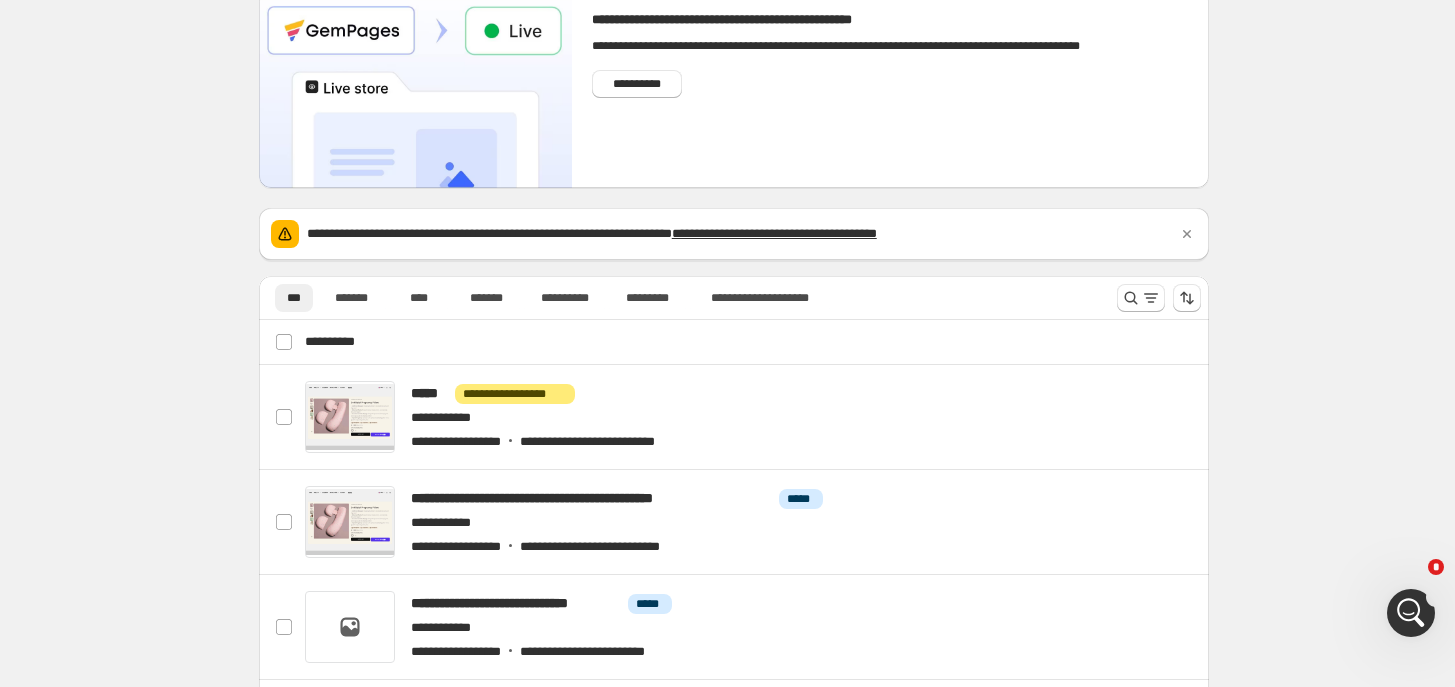 scroll, scrollTop: 375, scrollLeft: 0, axis: vertical 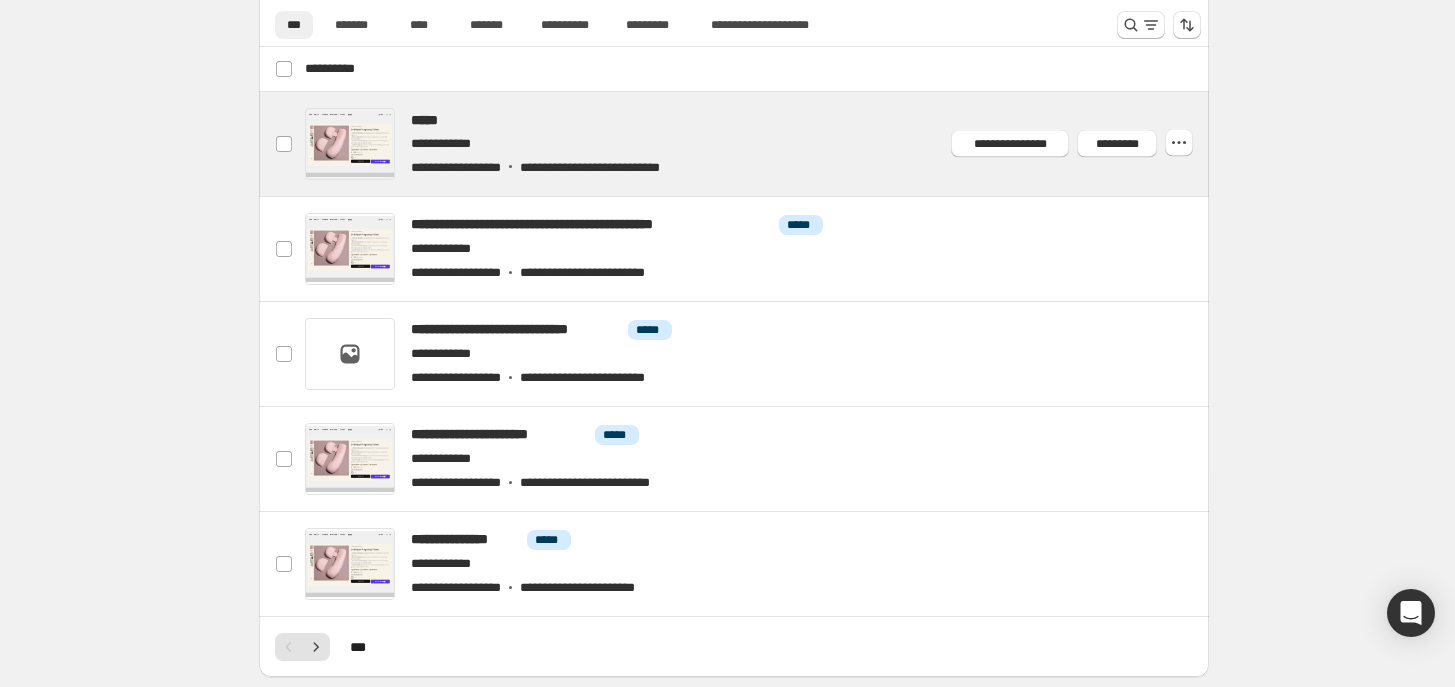 click at bounding box center [757, 144] 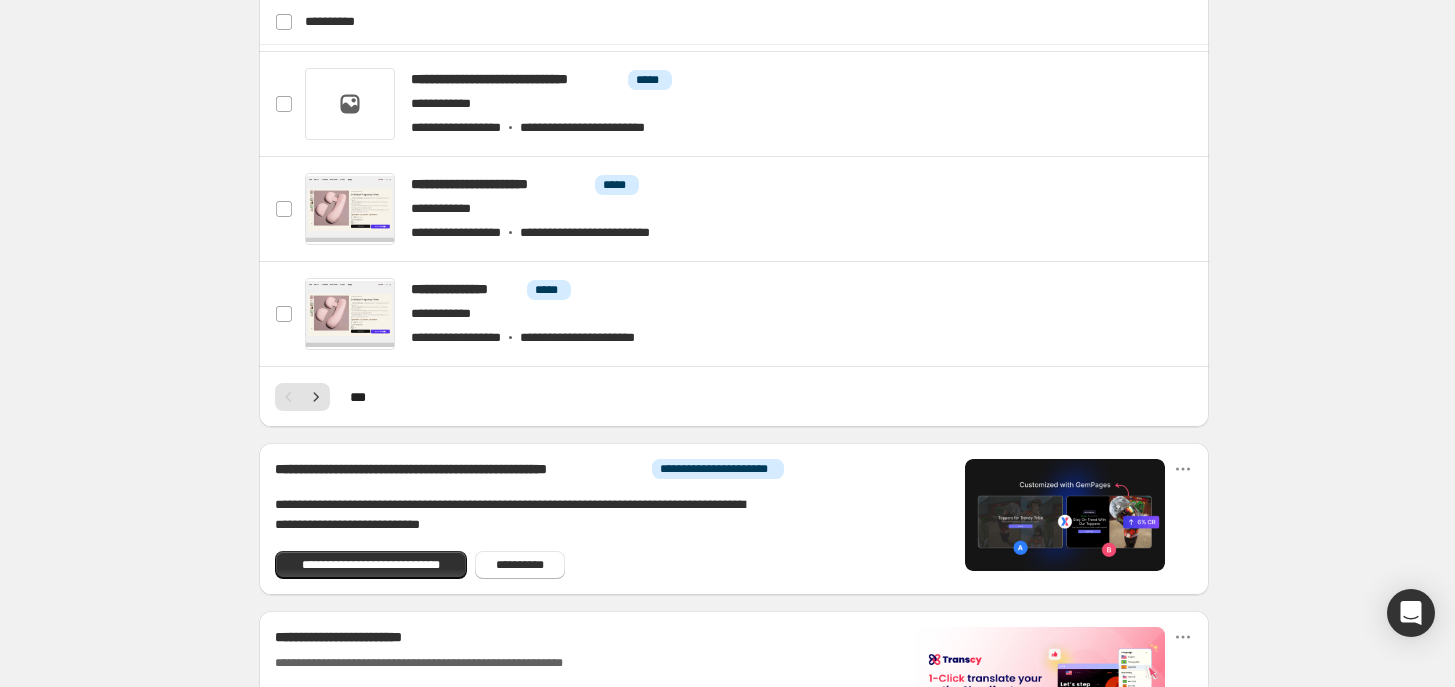 scroll, scrollTop: 1408, scrollLeft: 0, axis: vertical 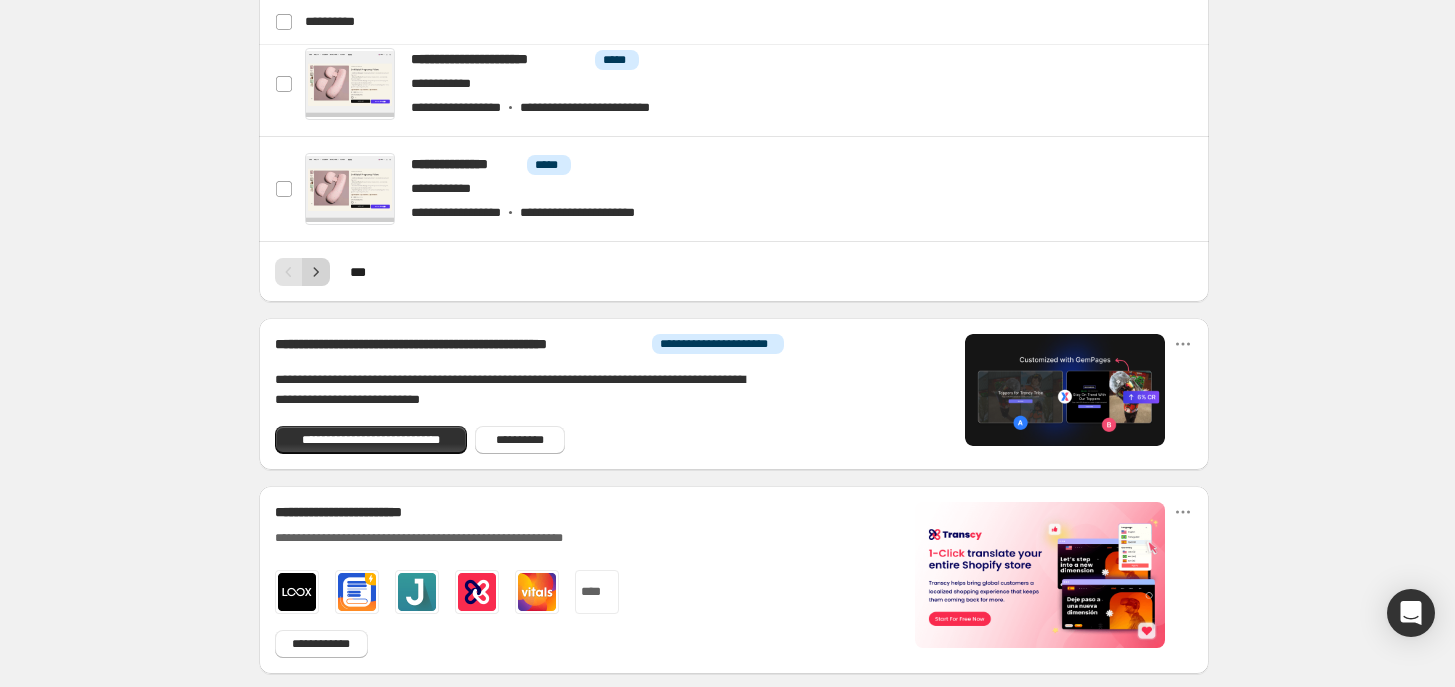 click 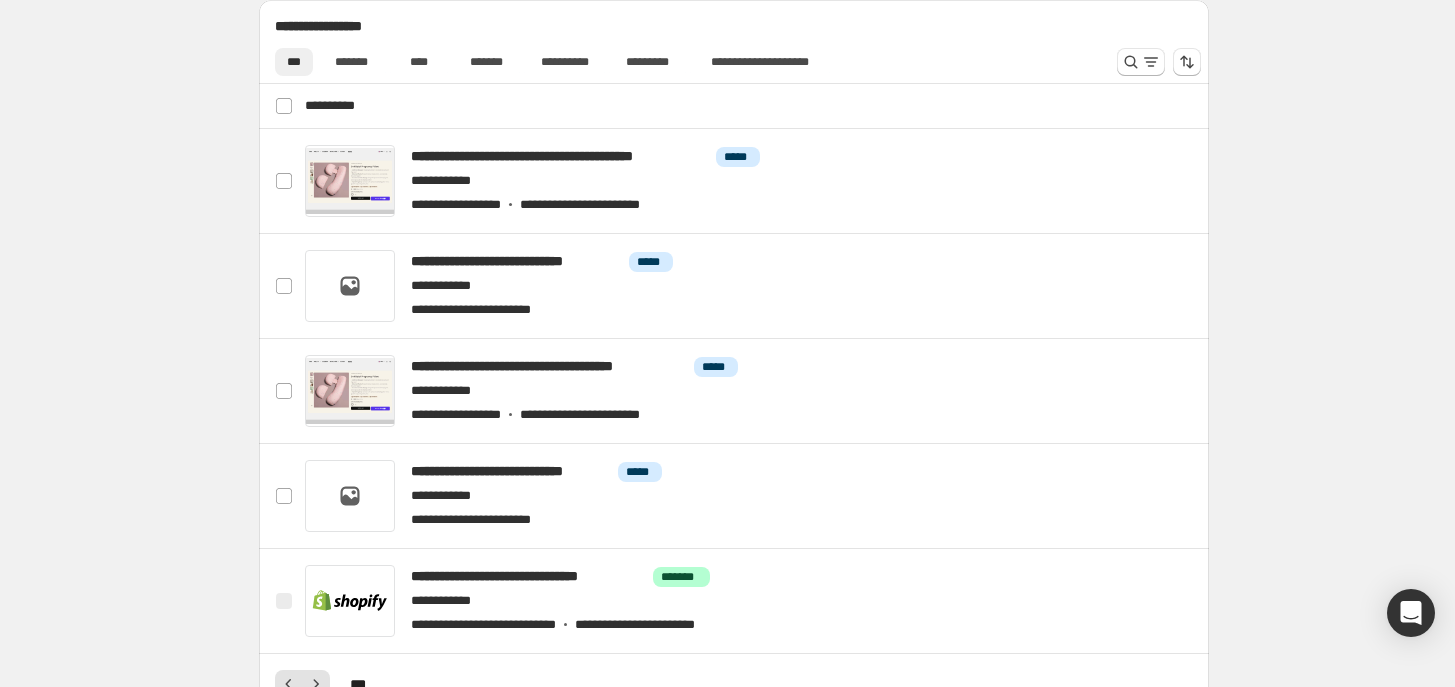 scroll, scrollTop: 1246, scrollLeft: 0, axis: vertical 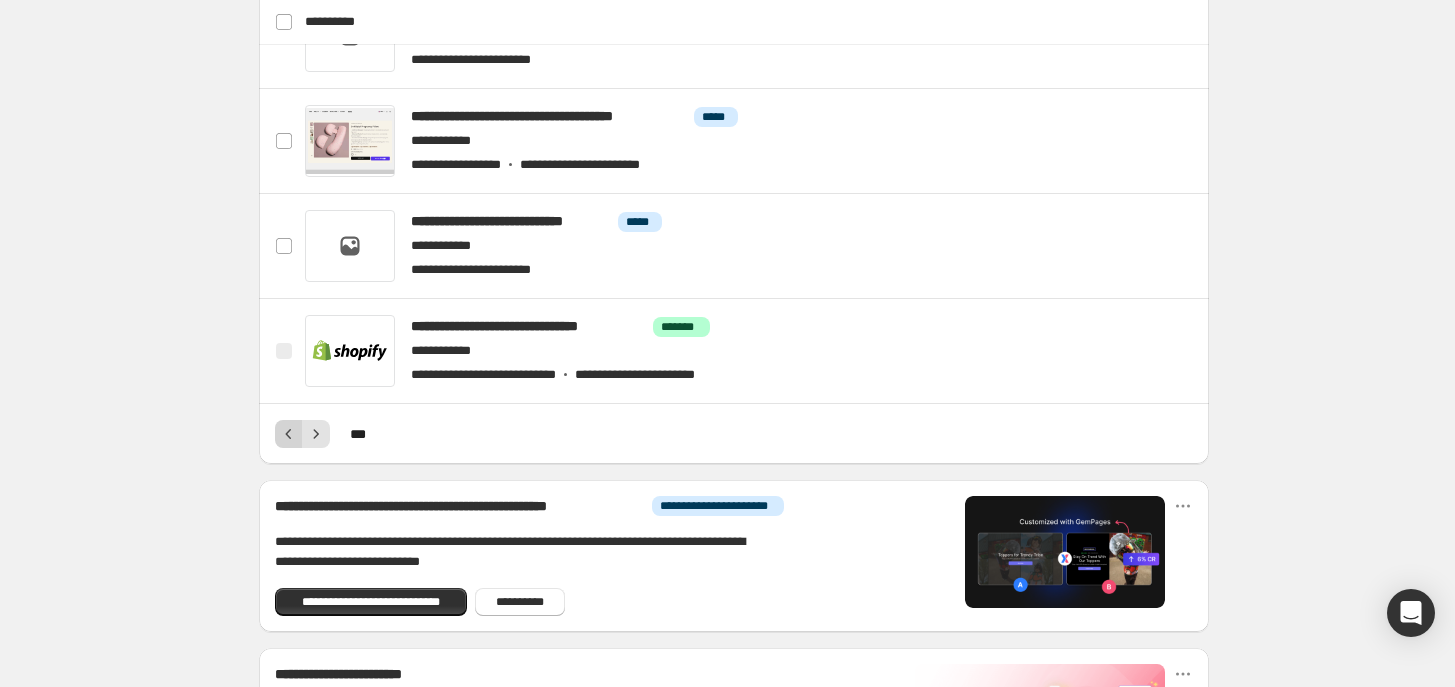 click 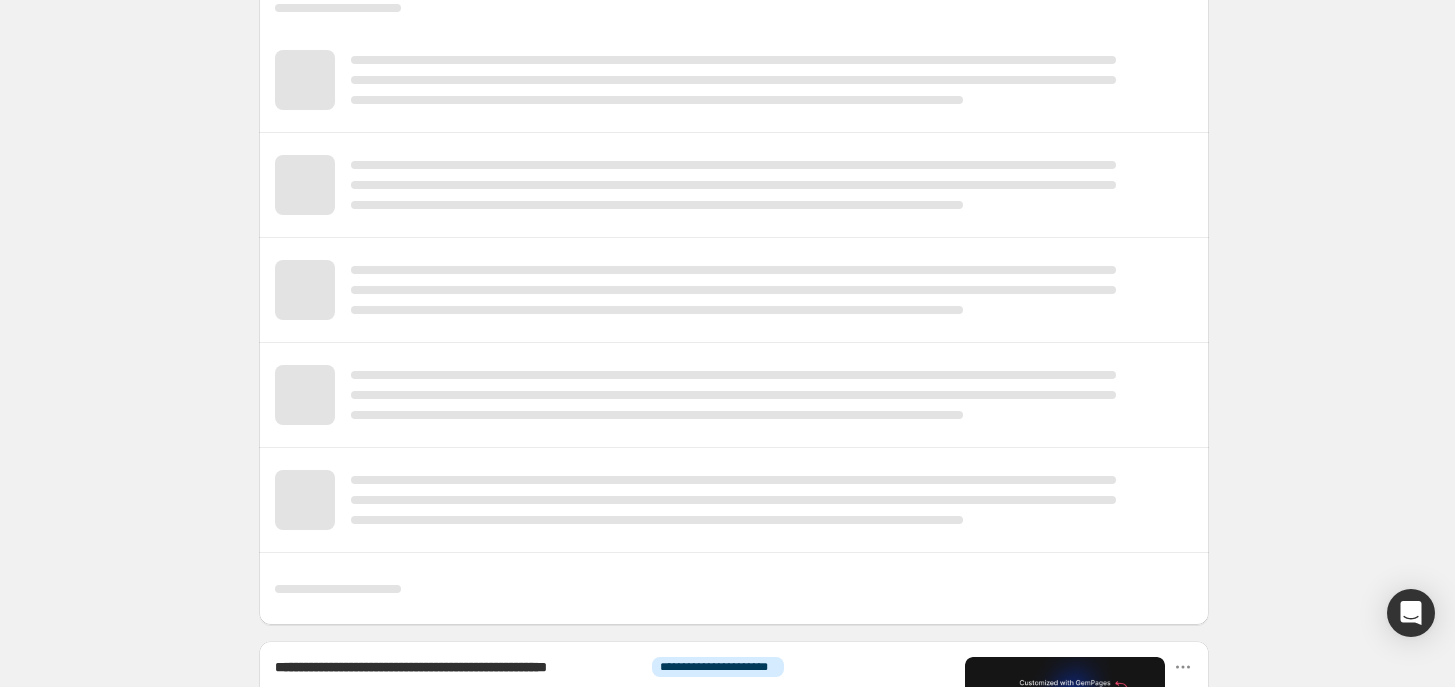 scroll, scrollTop: 996, scrollLeft: 0, axis: vertical 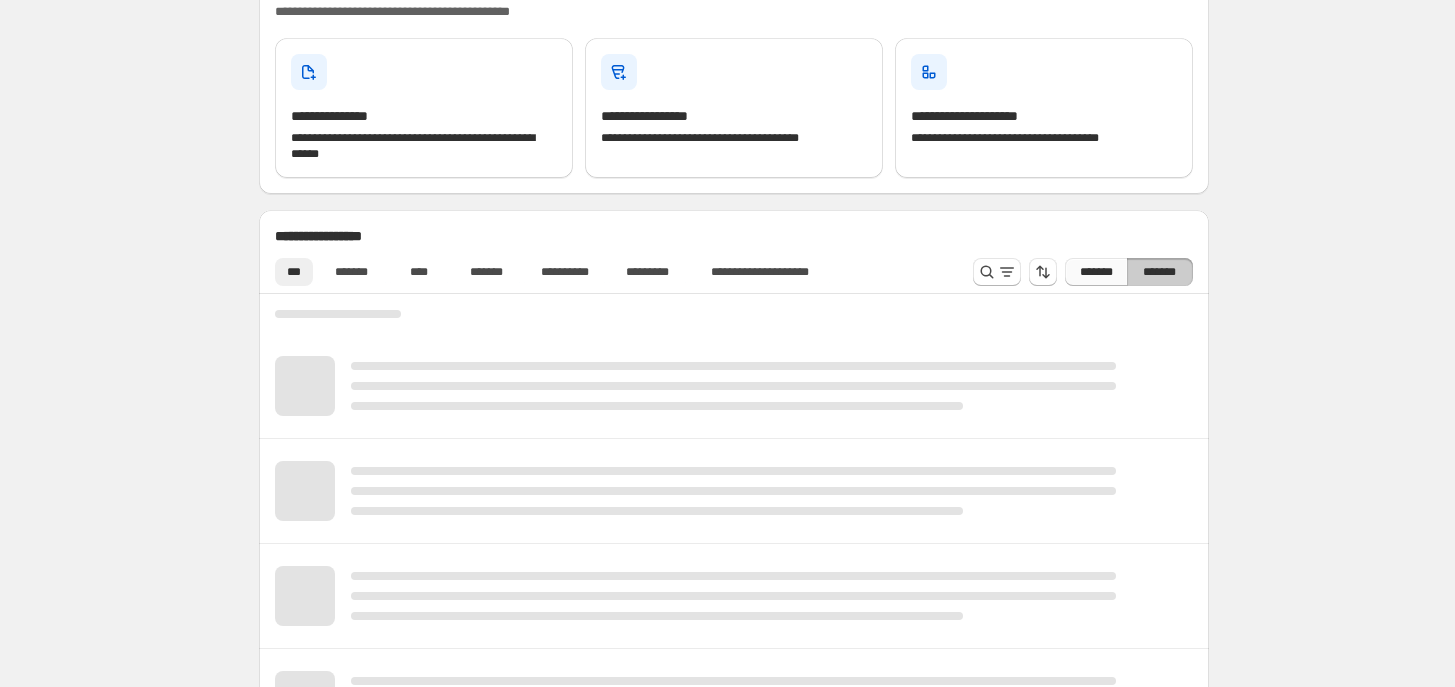 click on "*******" at bounding box center [1096, 272] 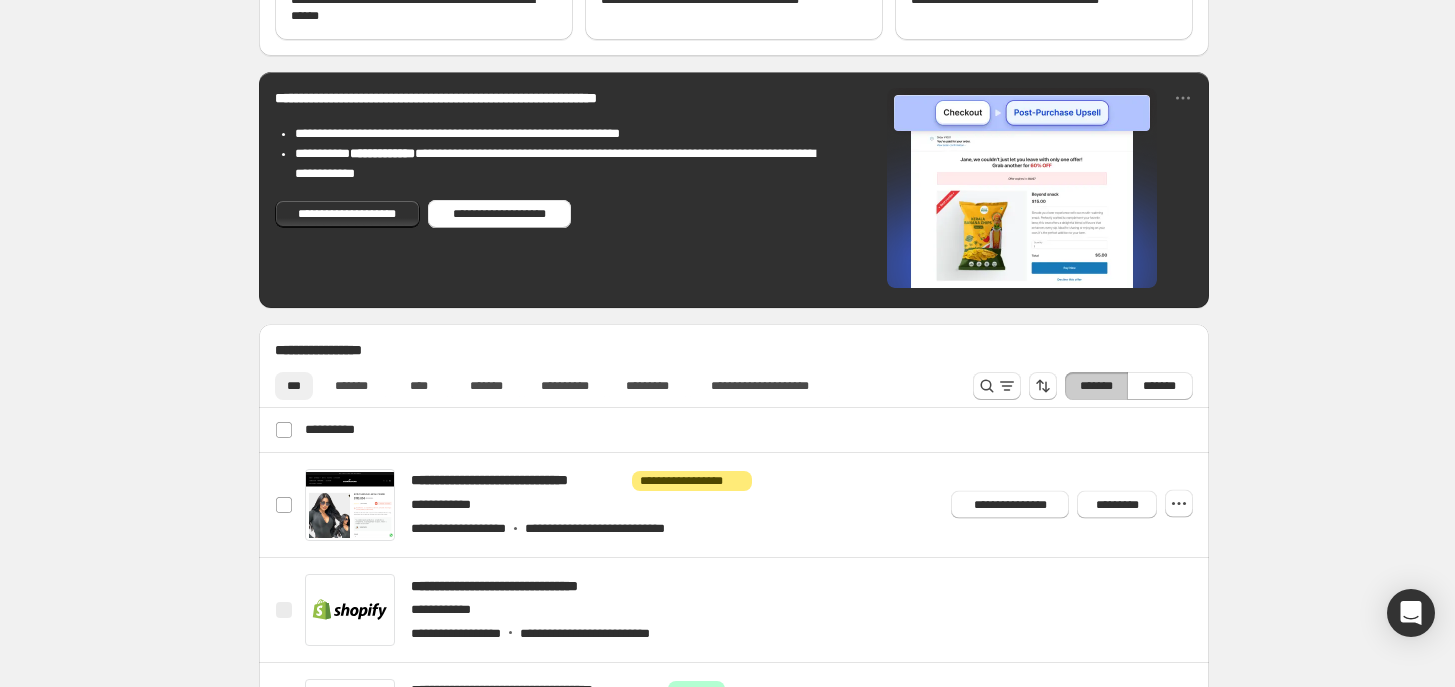 scroll, scrollTop: 500, scrollLeft: 0, axis: vertical 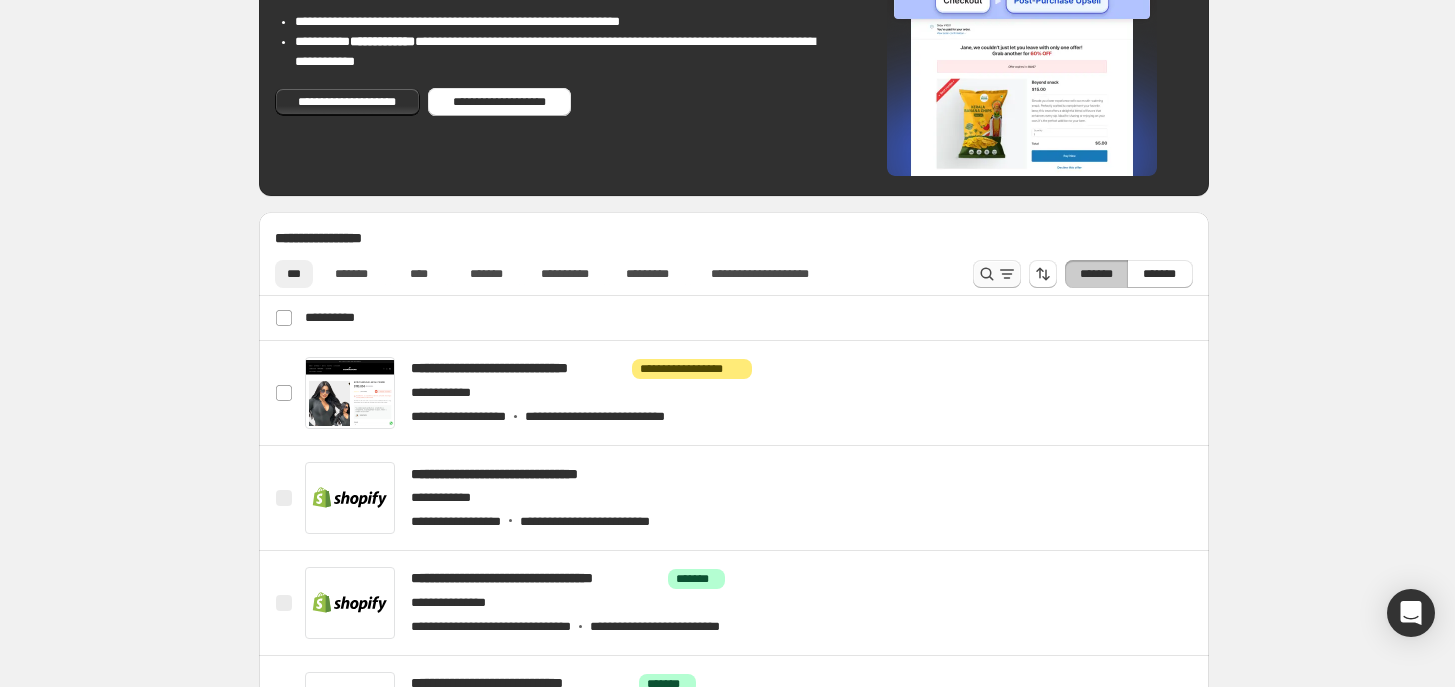 click 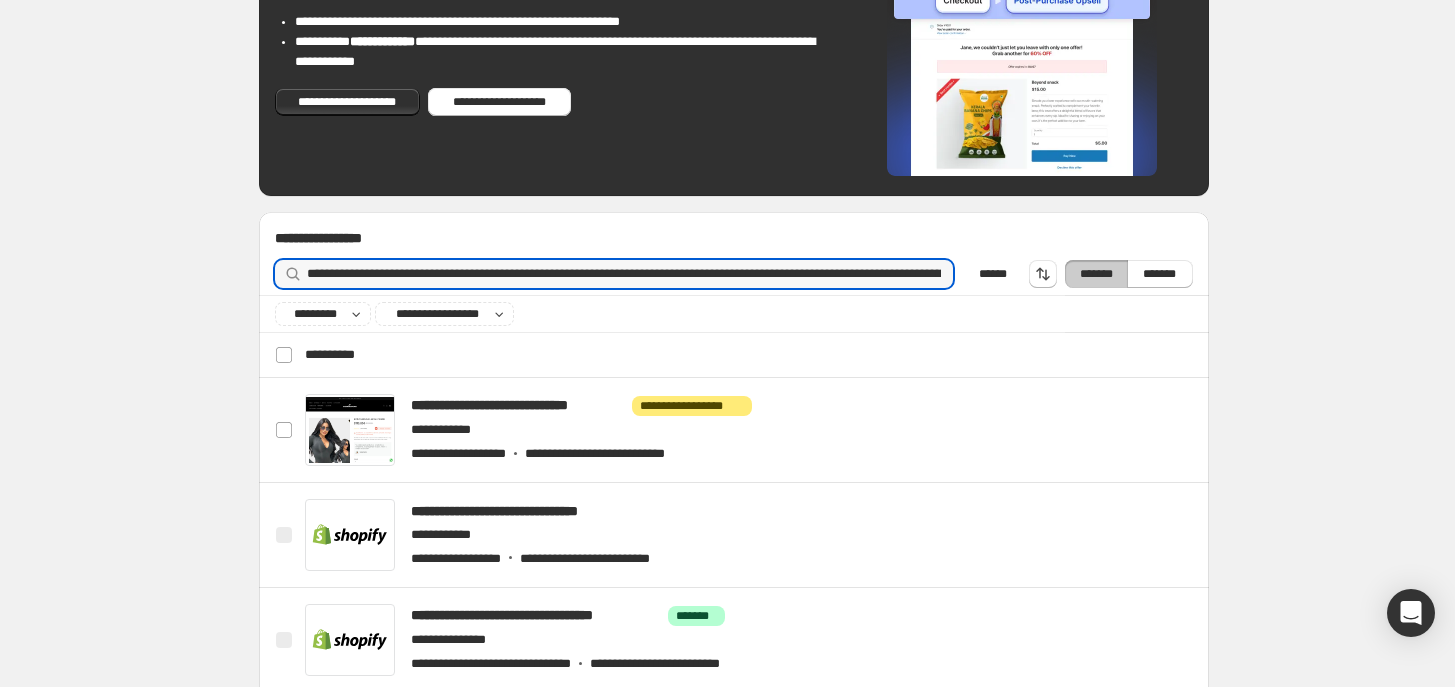 scroll, scrollTop: 0, scrollLeft: 565, axis: horizontal 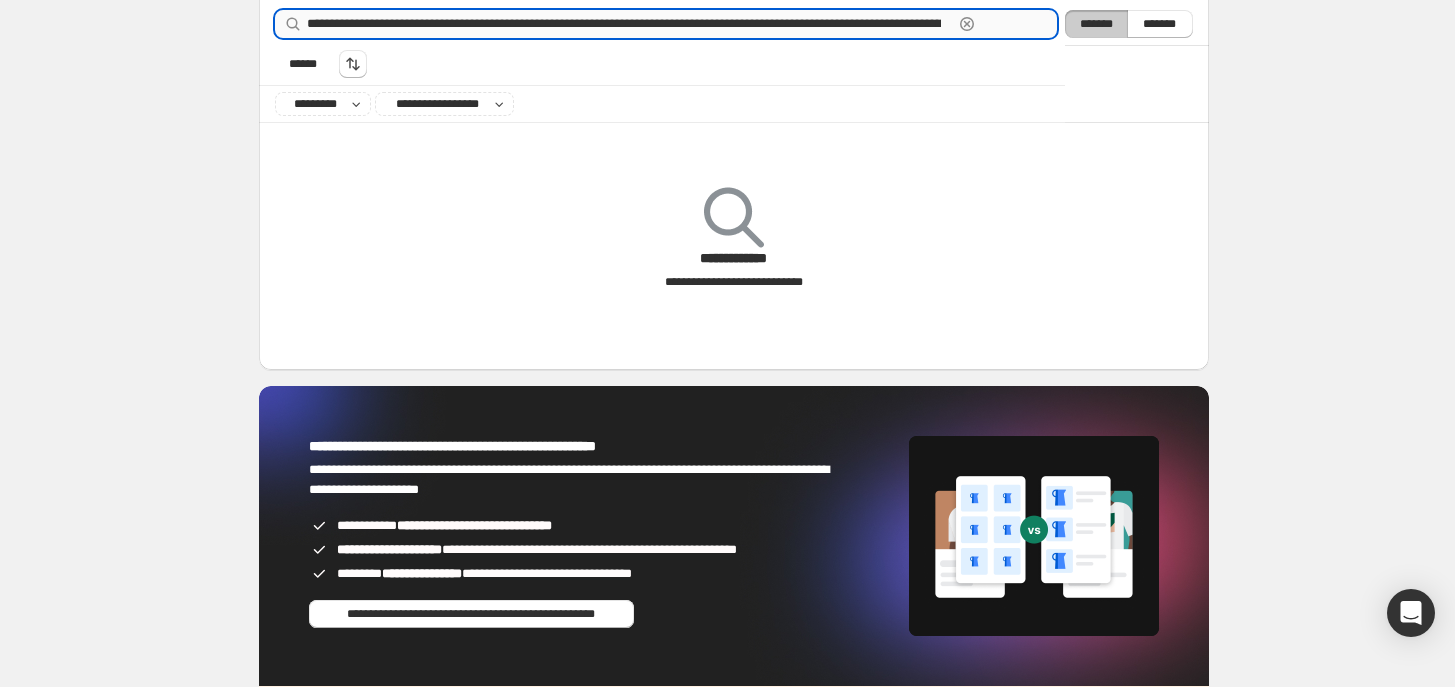 click on "**********" at bounding box center (630, 24) 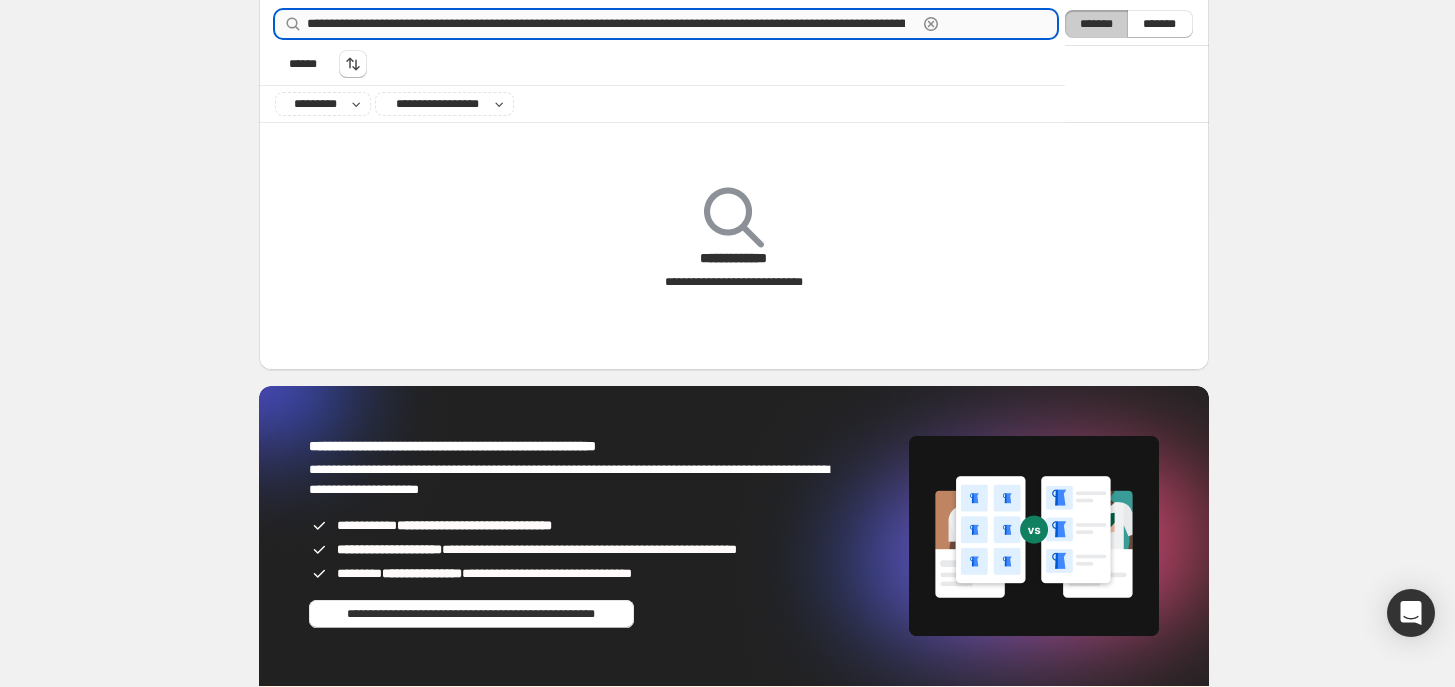 click on "**********" at bounding box center [612, 24] 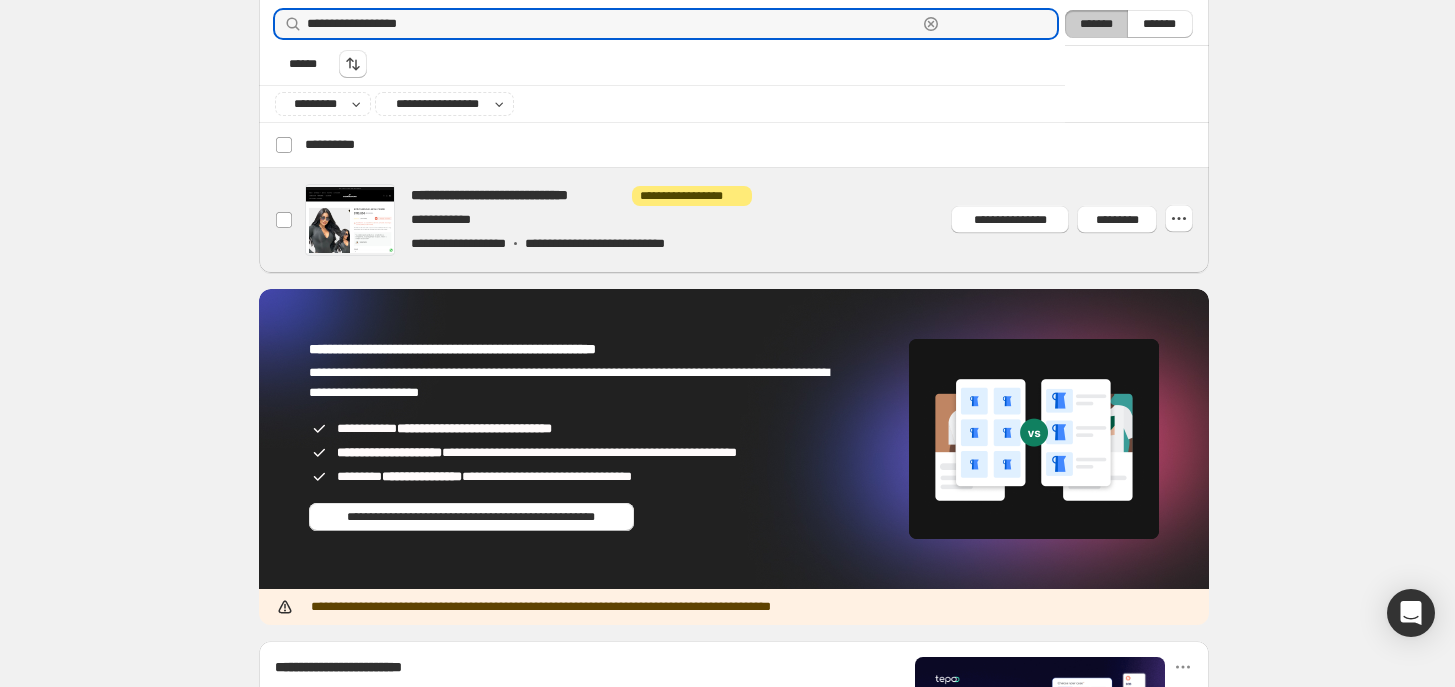 type on "**********" 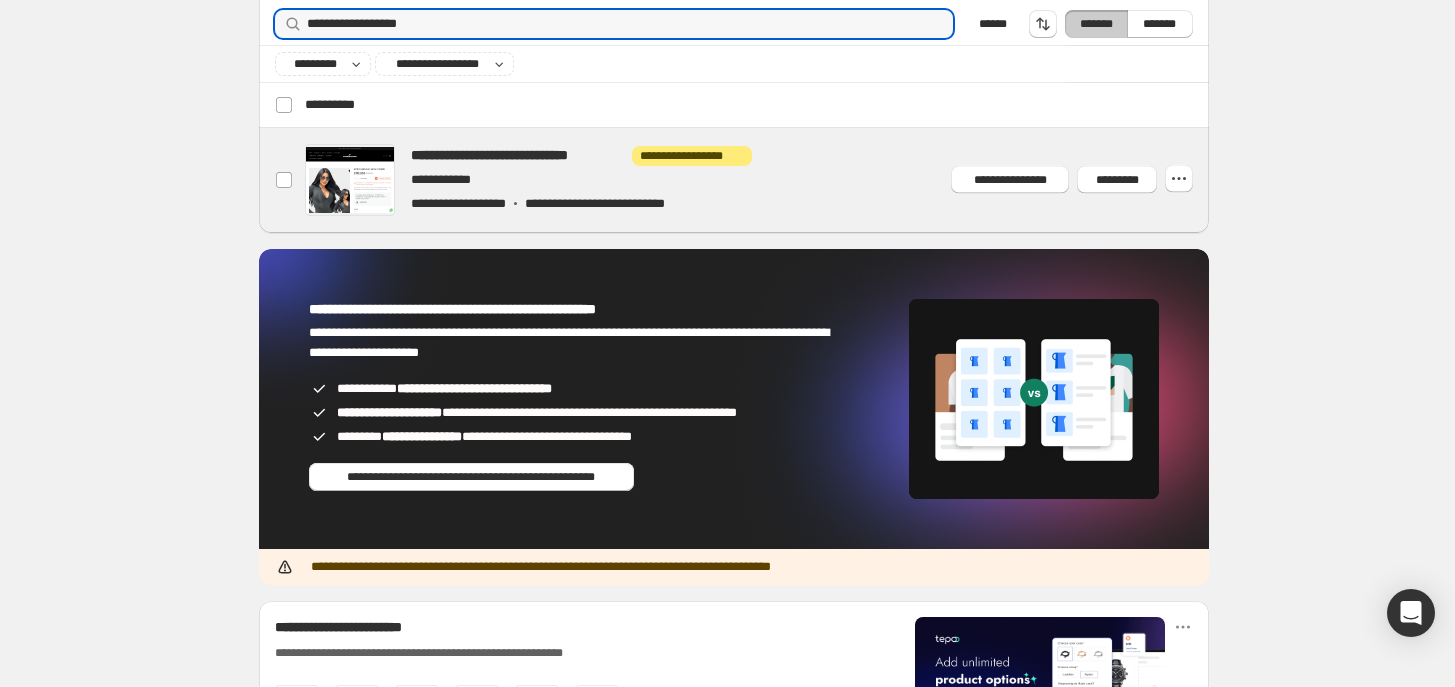 click at bounding box center [757, 180] 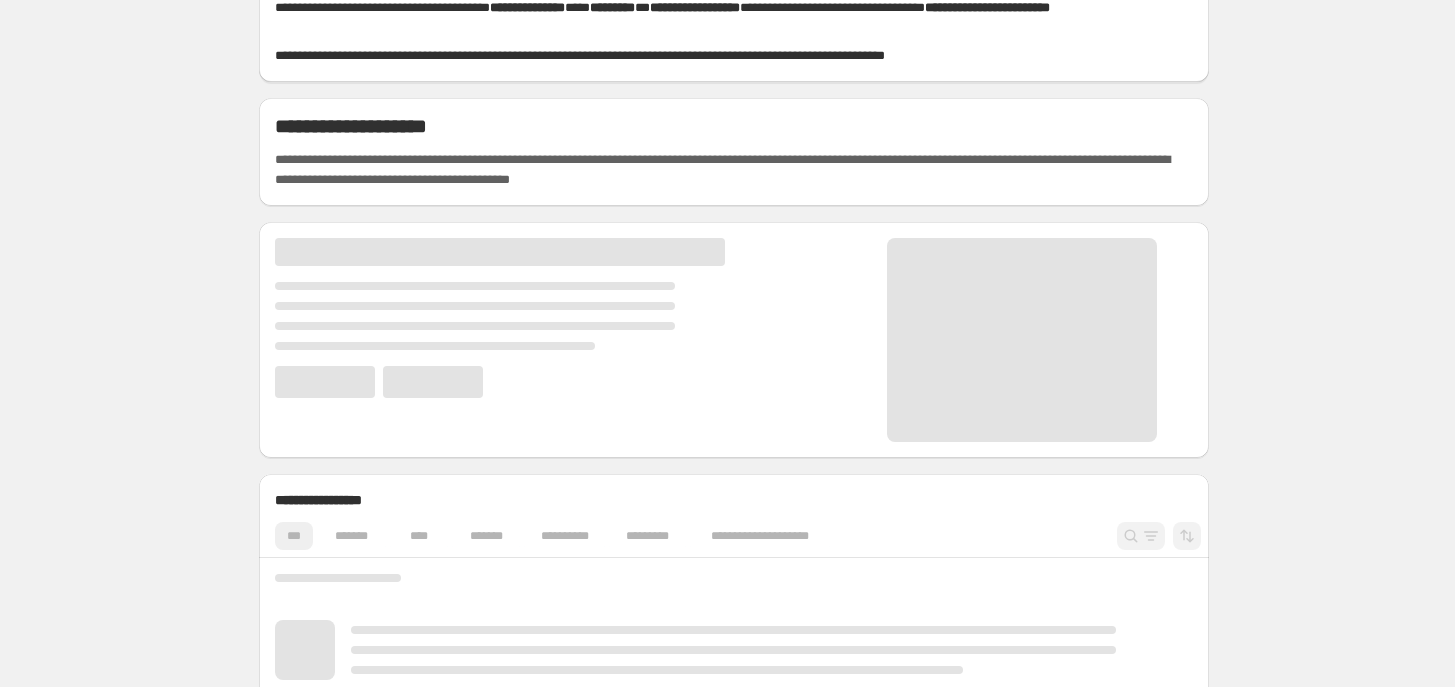scroll, scrollTop: 360, scrollLeft: 0, axis: vertical 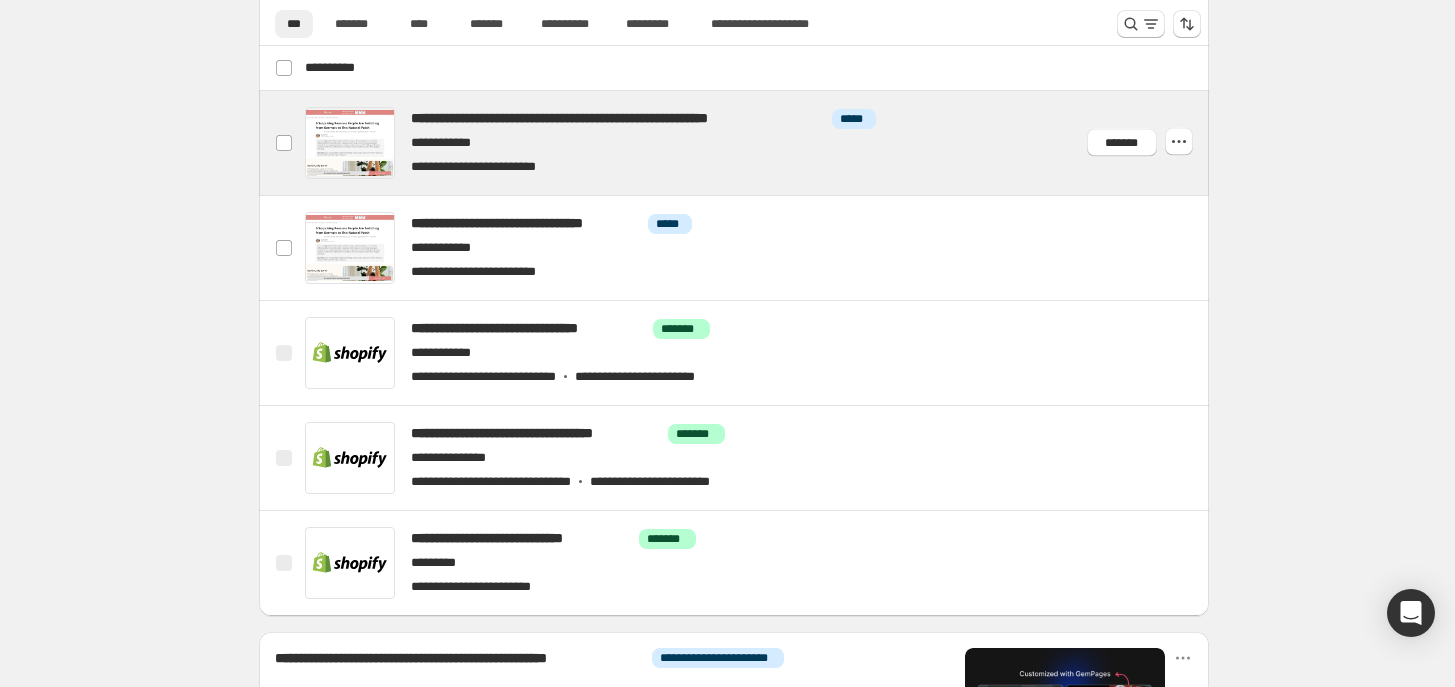 click at bounding box center (757, 143) 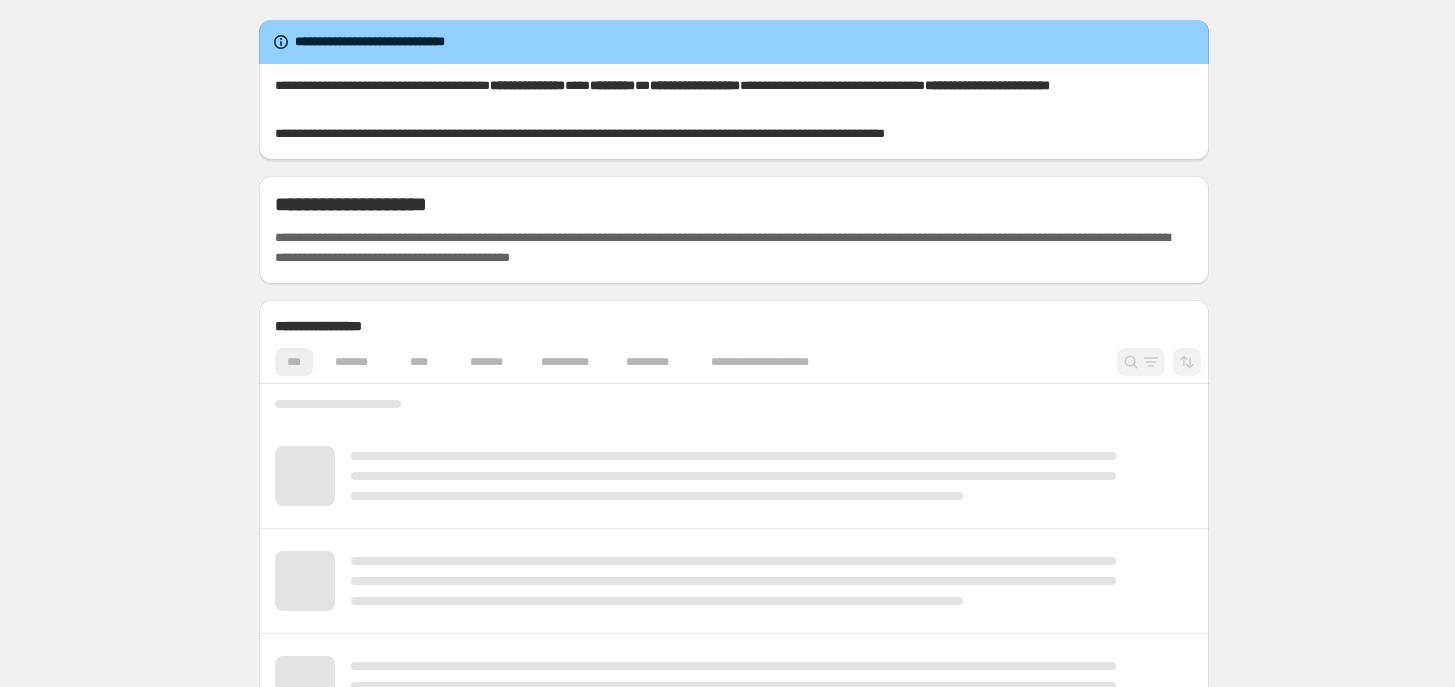 scroll, scrollTop: 0, scrollLeft: 0, axis: both 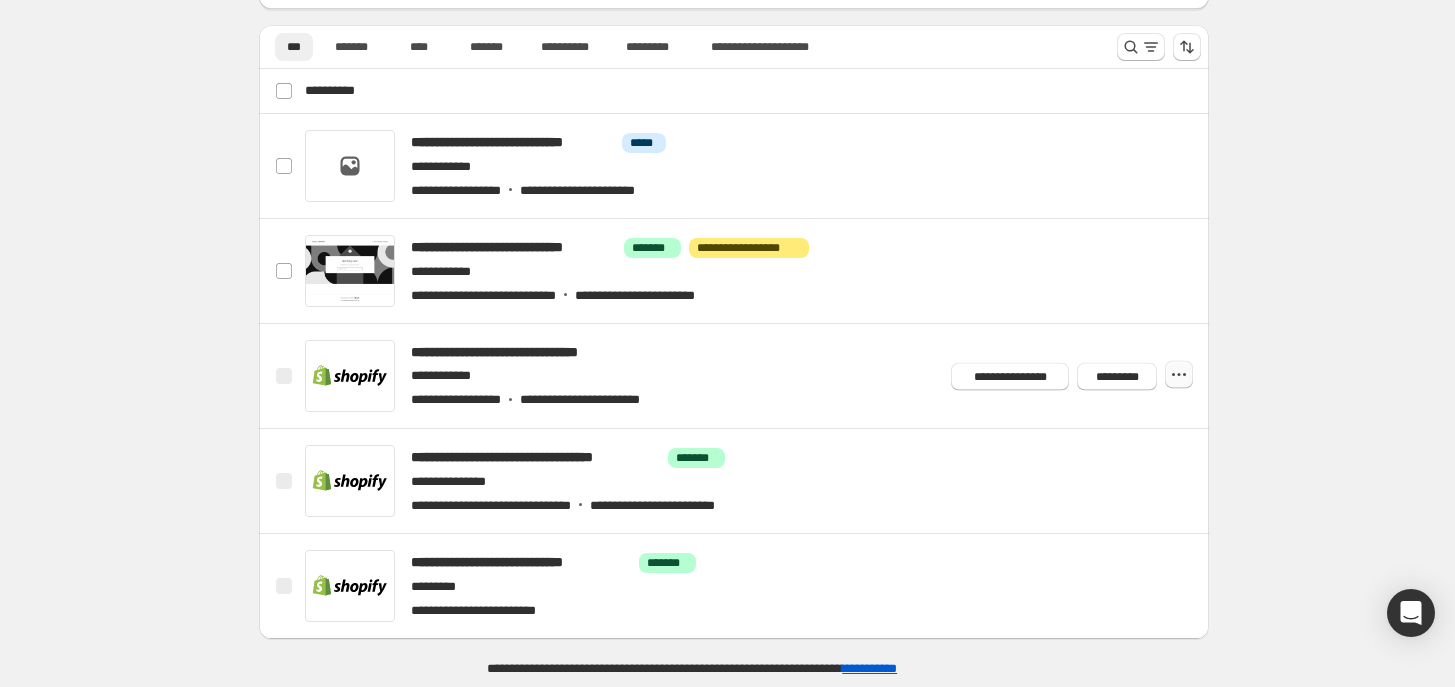 click 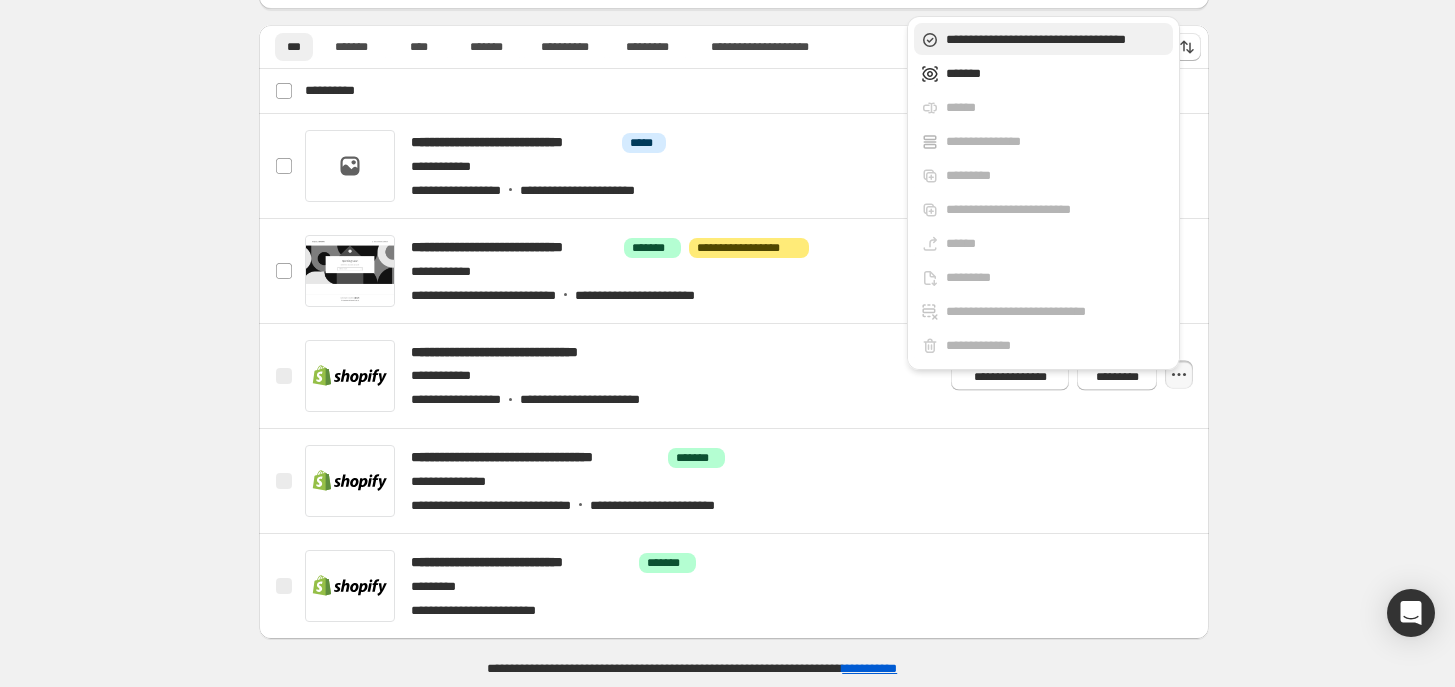 click on "**********" at bounding box center (1056, 40) 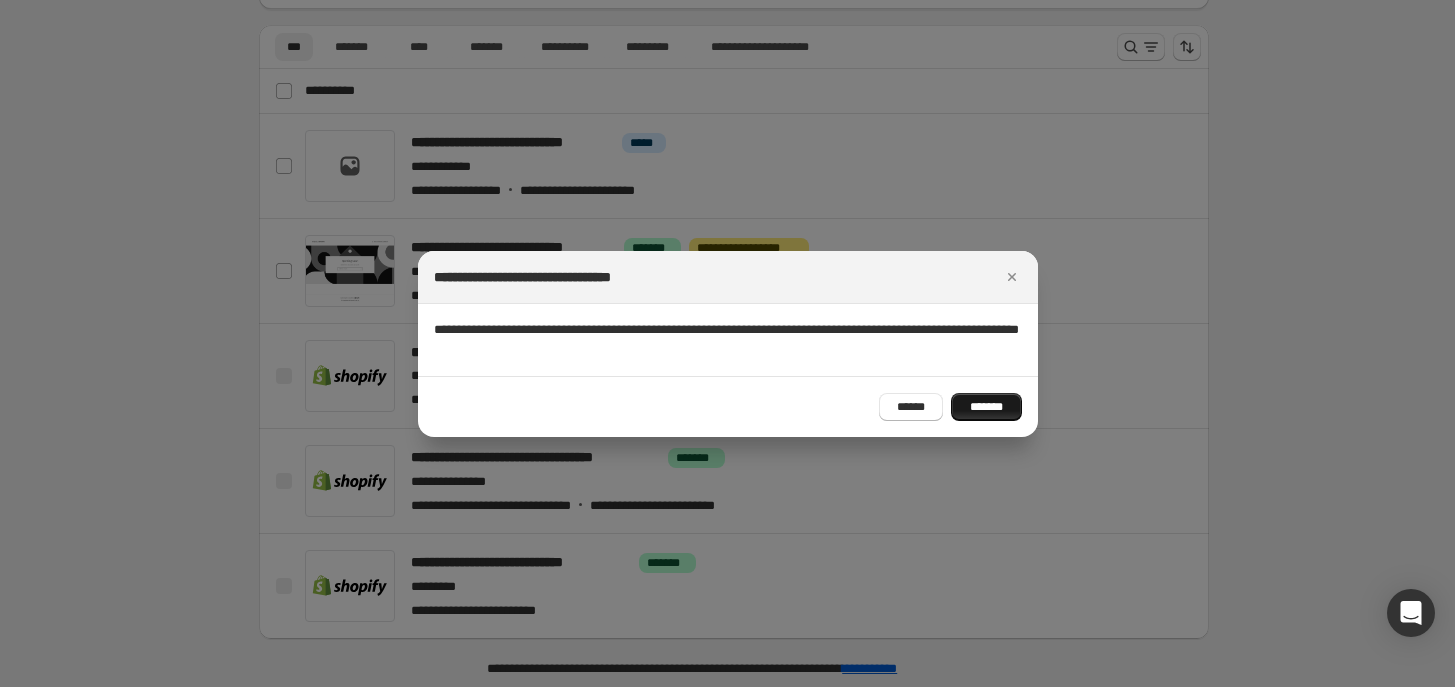 click on "*******" at bounding box center (986, 407) 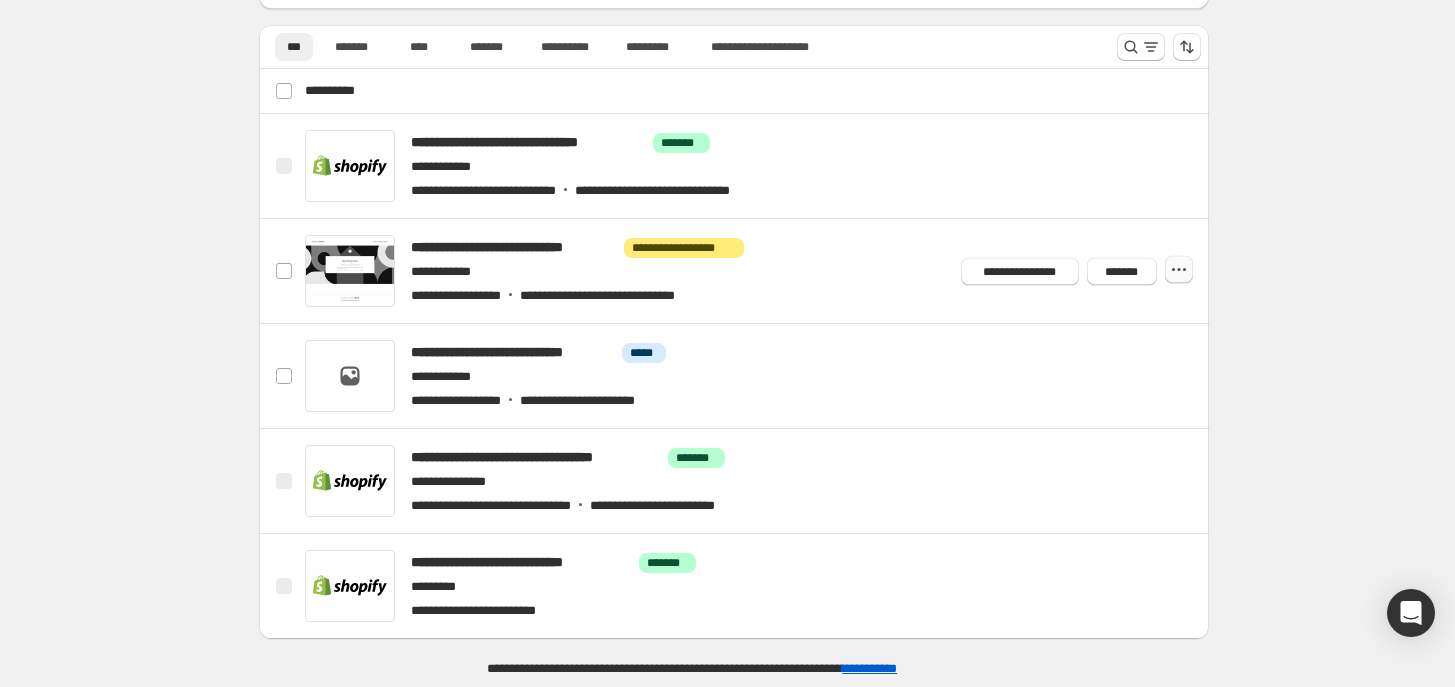 click 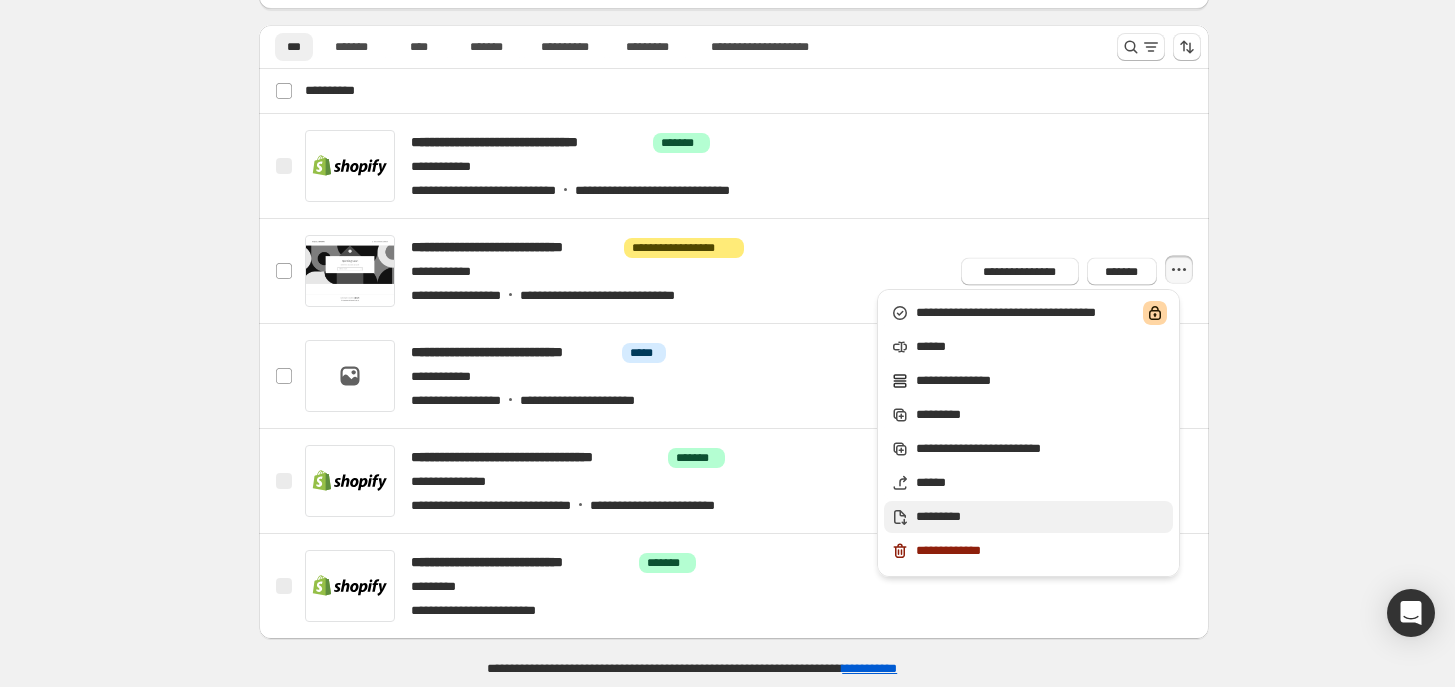 click on "*********" at bounding box center (1041, 517) 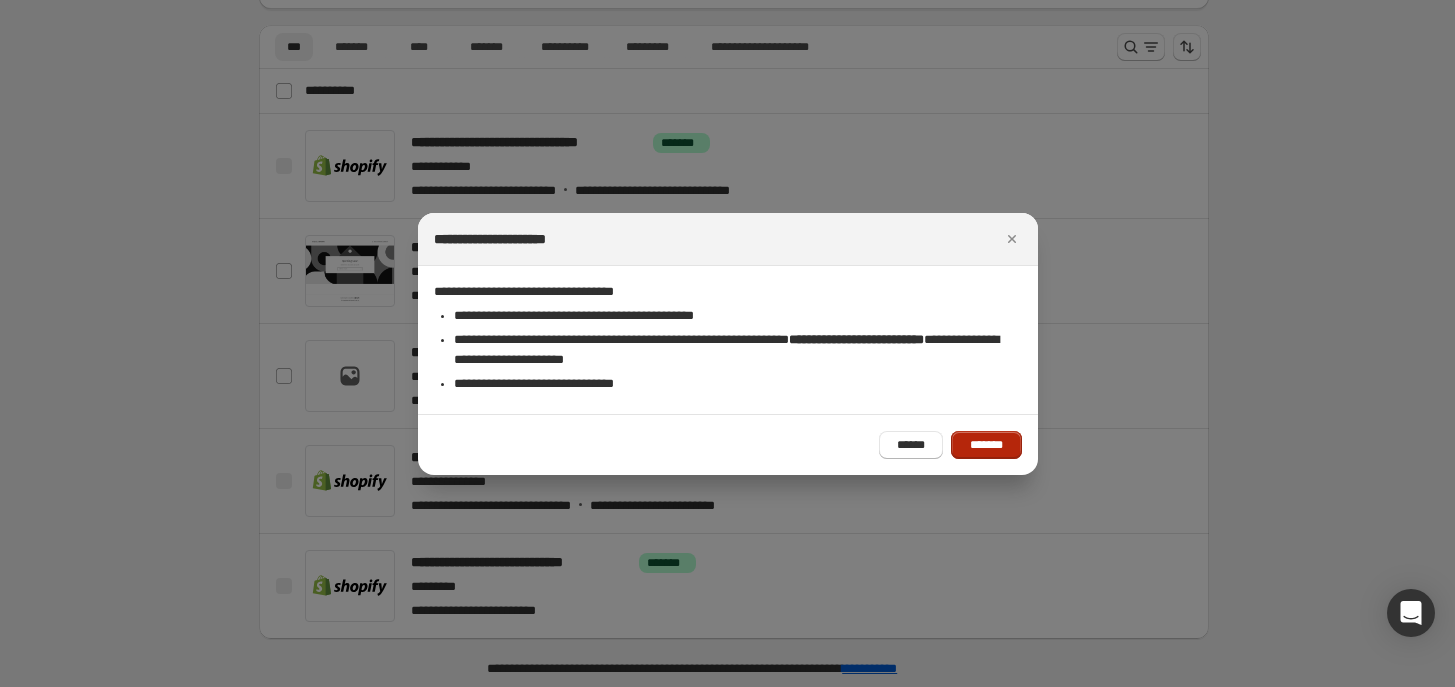 click on "*******" at bounding box center (986, 445) 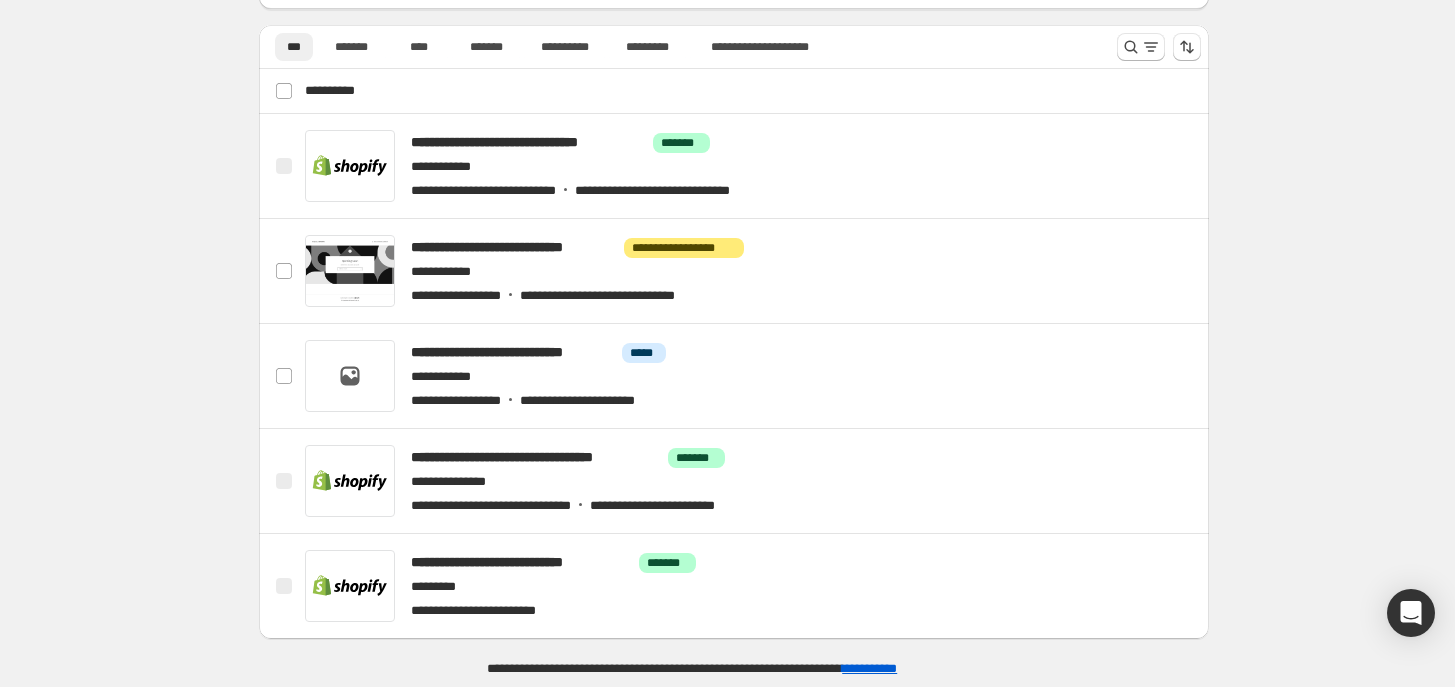 click on "**********" at bounding box center (734, 175) 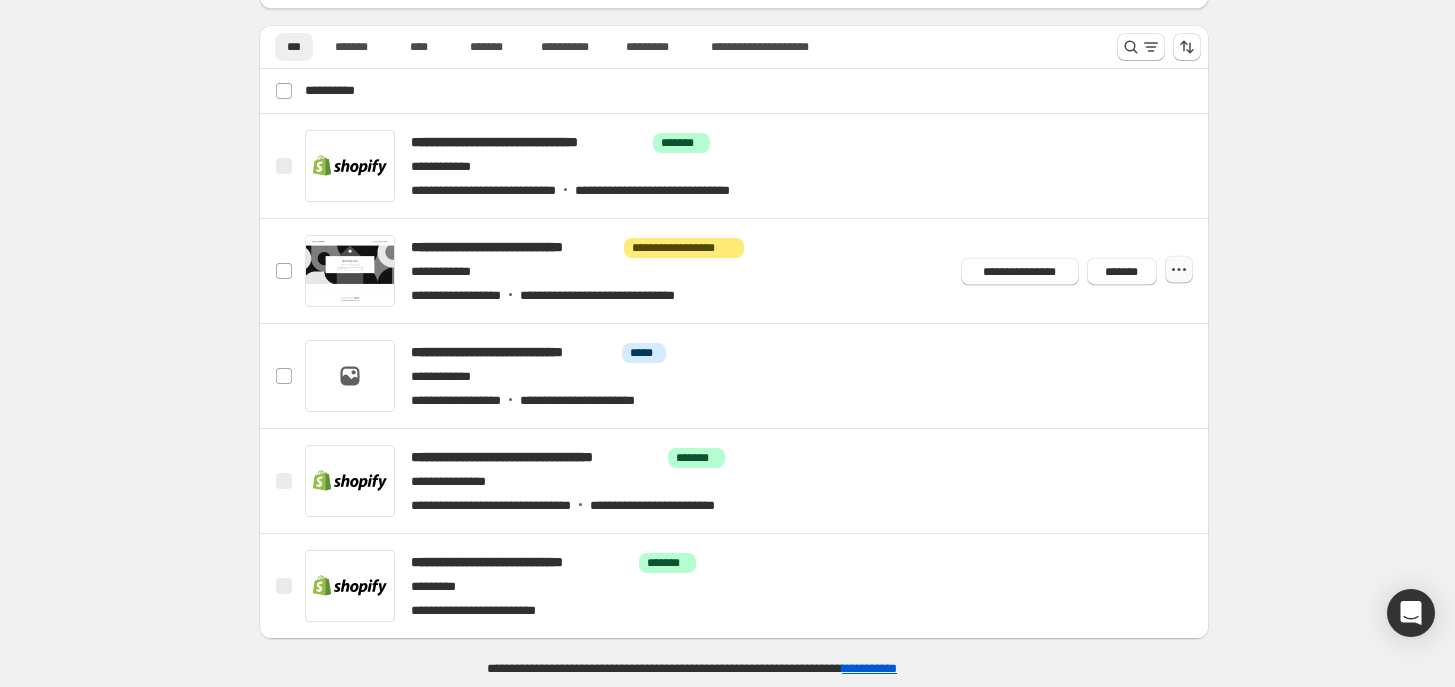 click 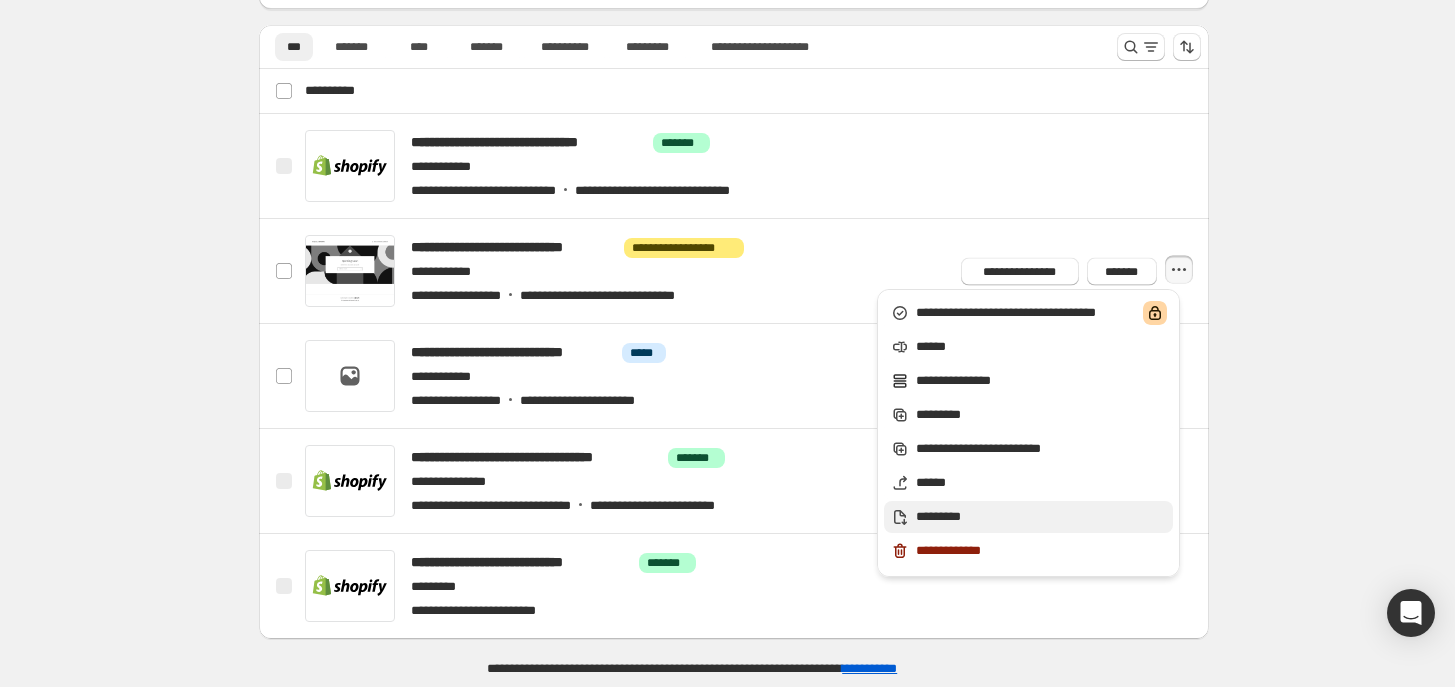 click on "*********" at bounding box center [1041, 517] 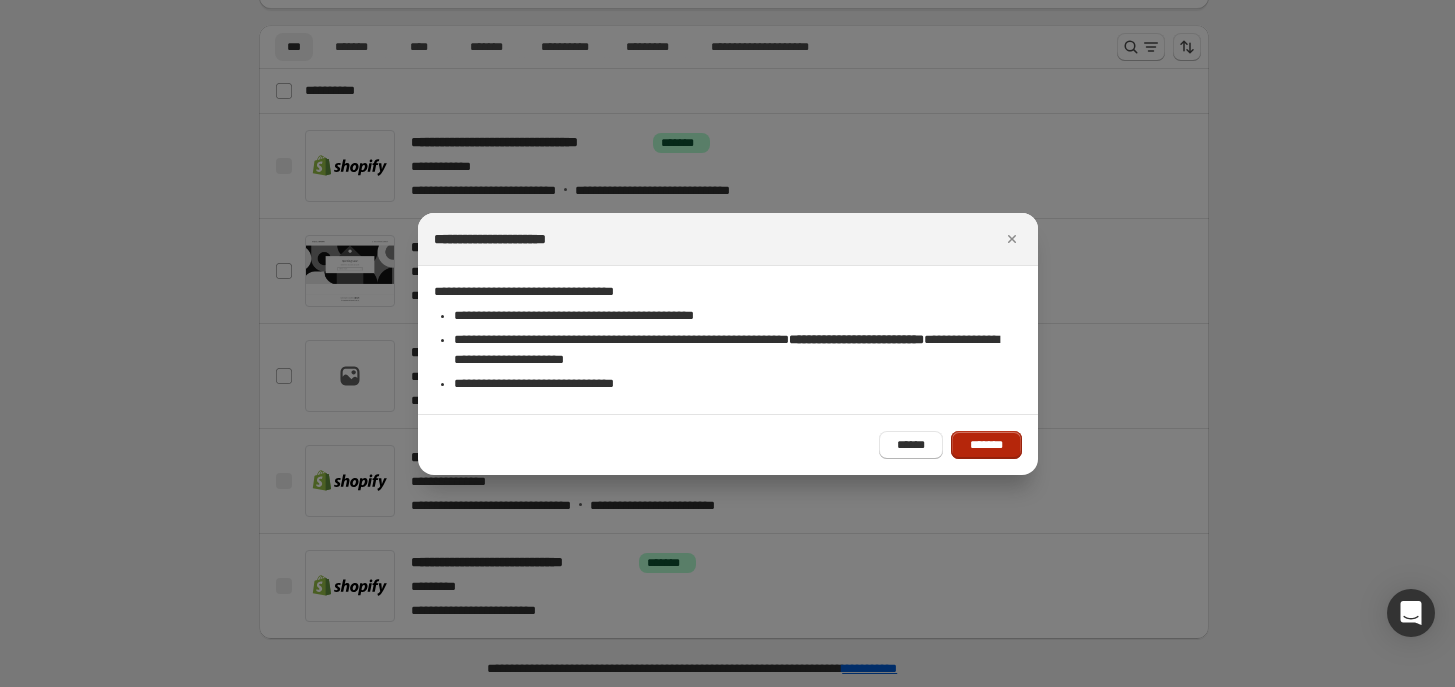 click on "*******" at bounding box center (986, 445) 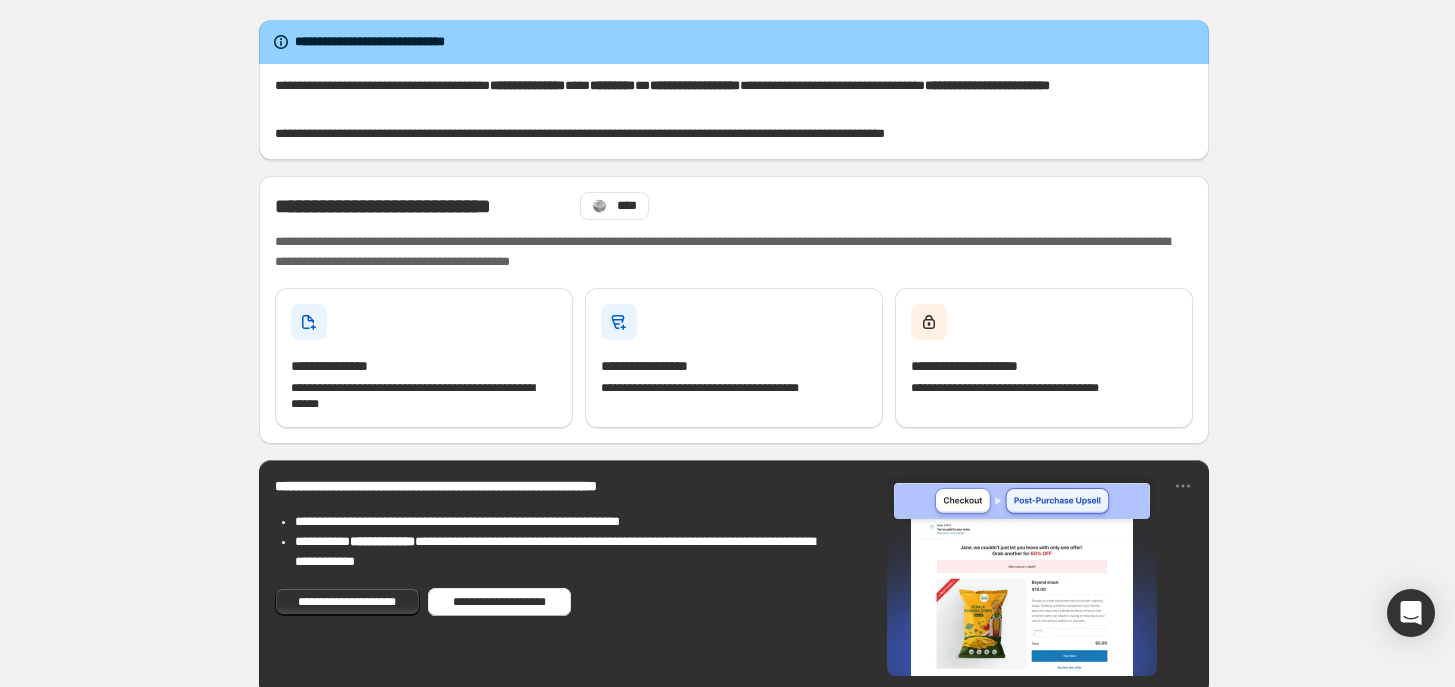 scroll, scrollTop: 0, scrollLeft: 0, axis: both 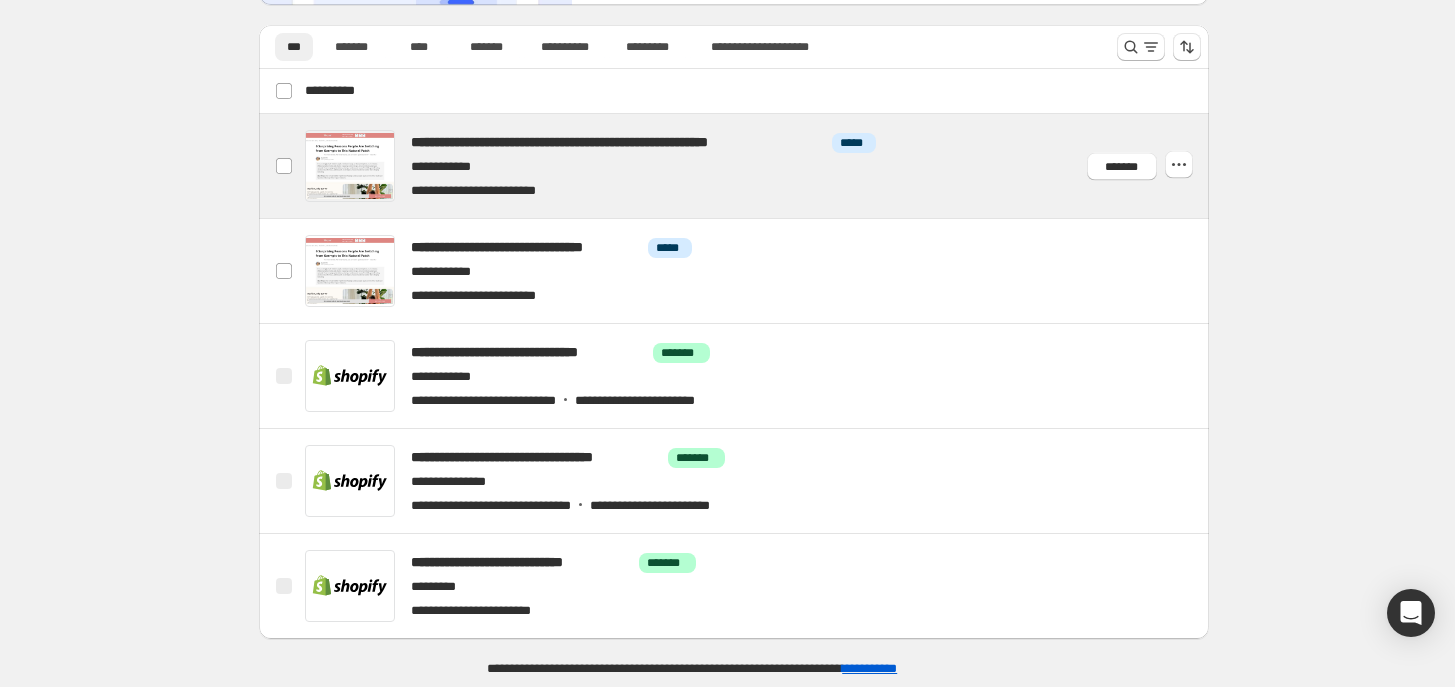 click at bounding box center (757, 166) 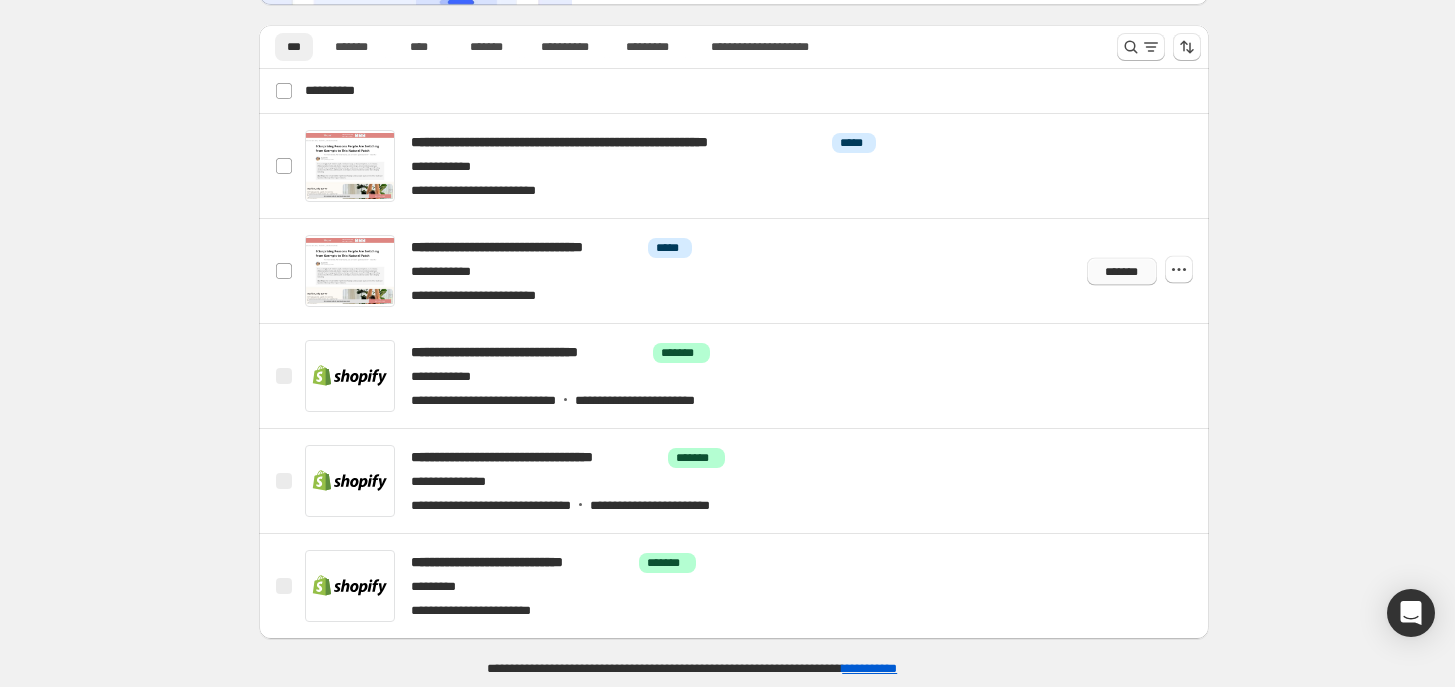click on "*******" at bounding box center (1122, 271) 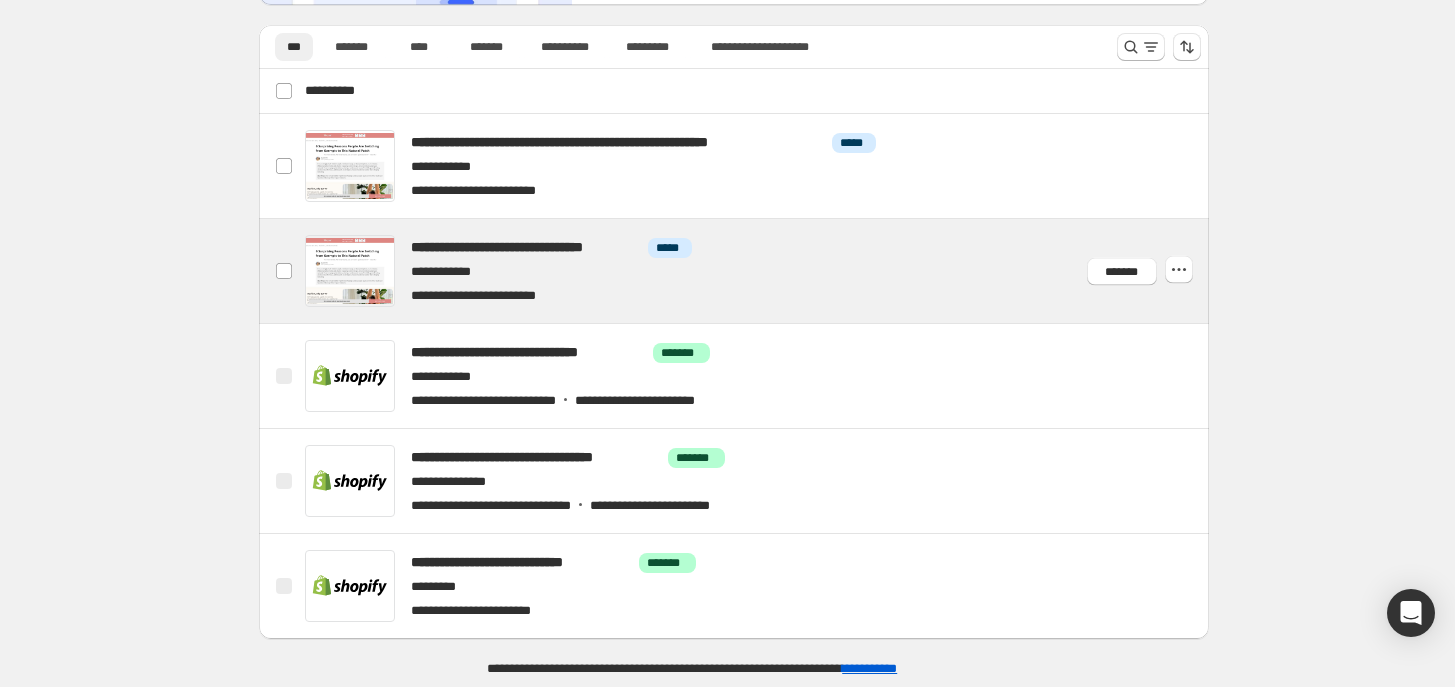 click at bounding box center (757, 271) 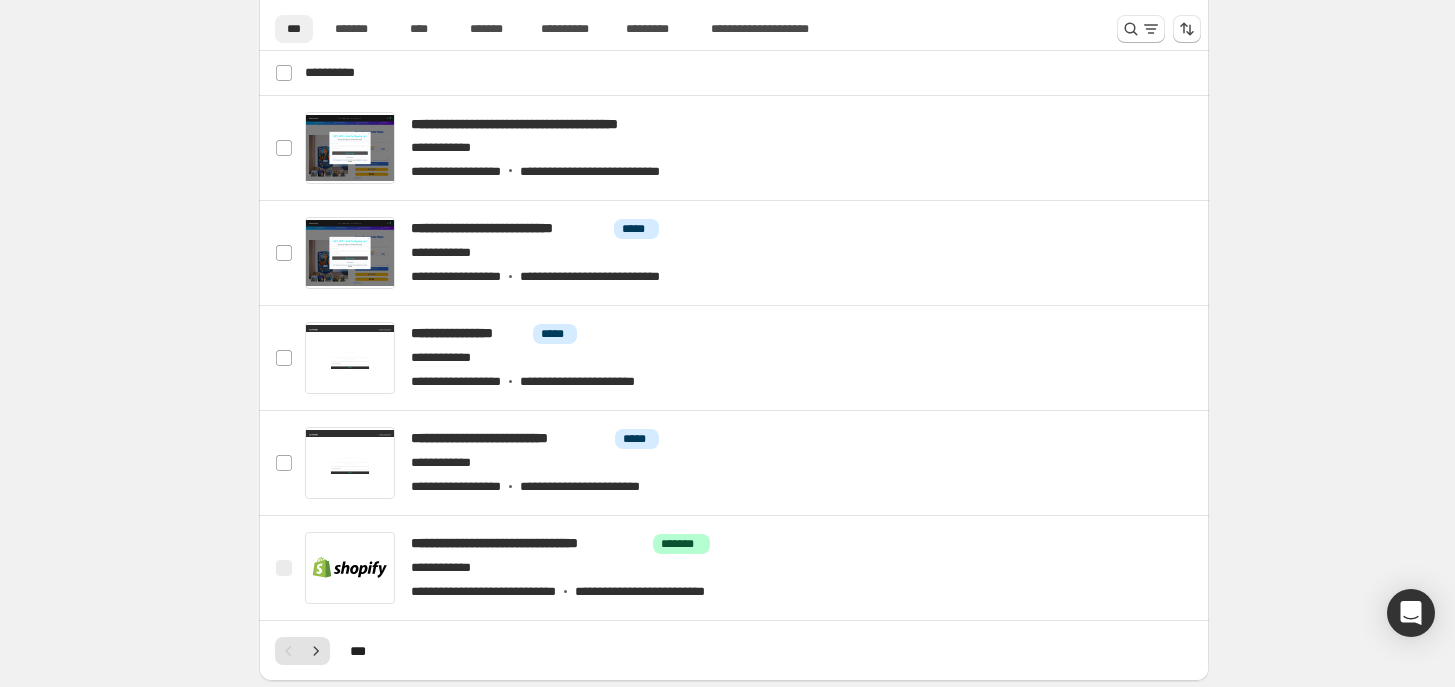 scroll, scrollTop: 750, scrollLeft: 0, axis: vertical 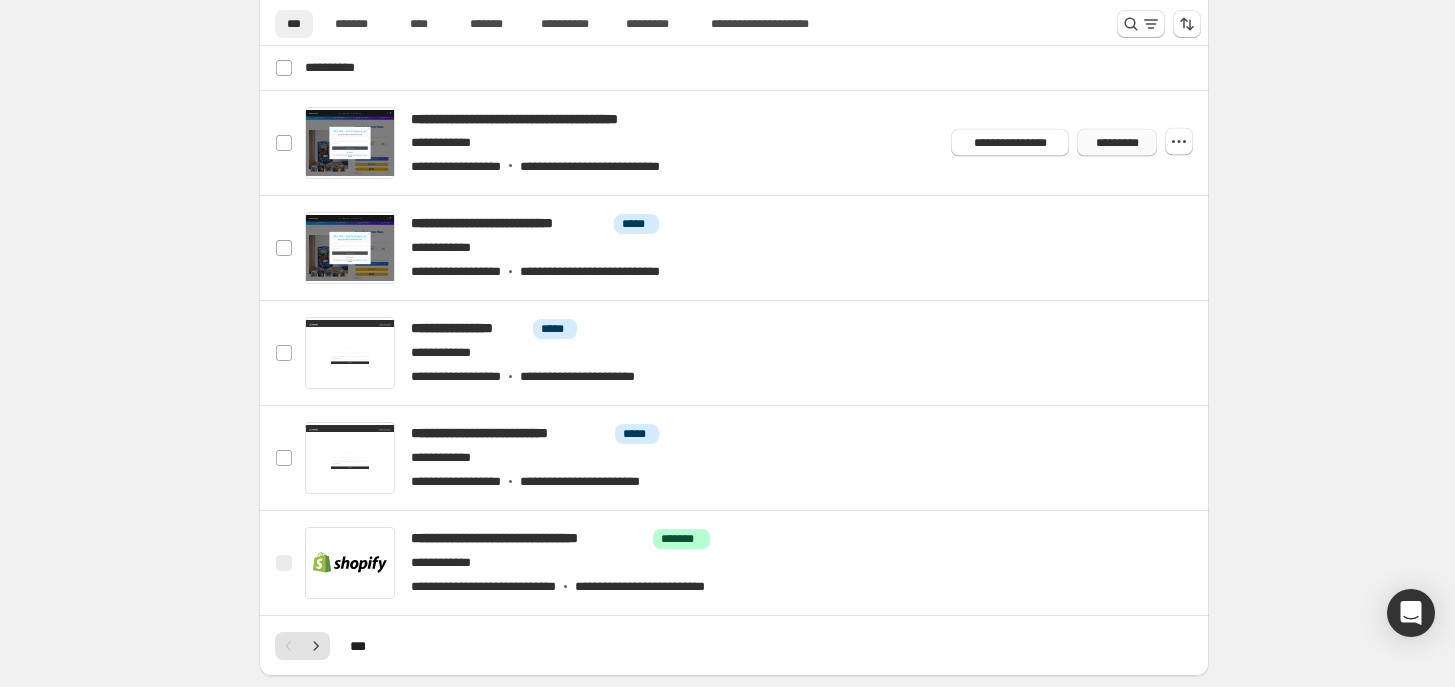 click on "*********" at bounding box center [1116, 143] 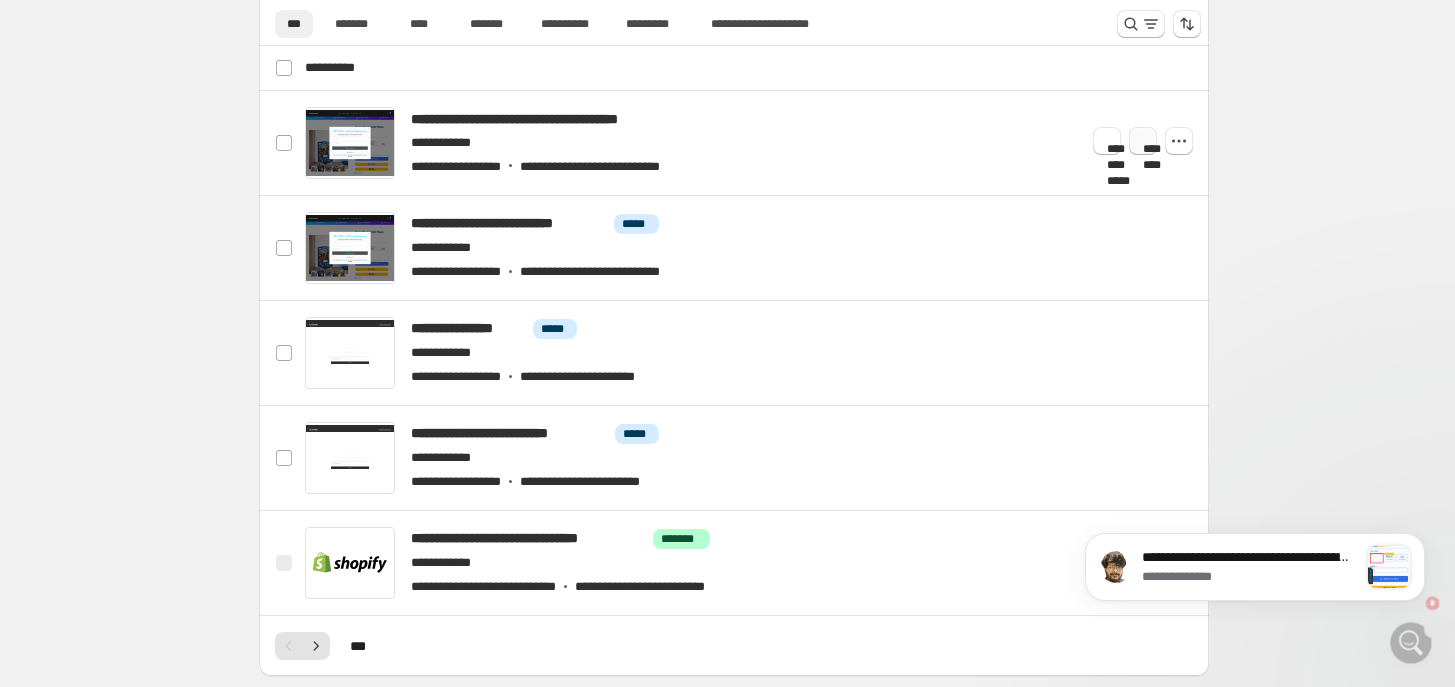 scroll, scrollTop: 0, scrollLeft: 0, axis: both 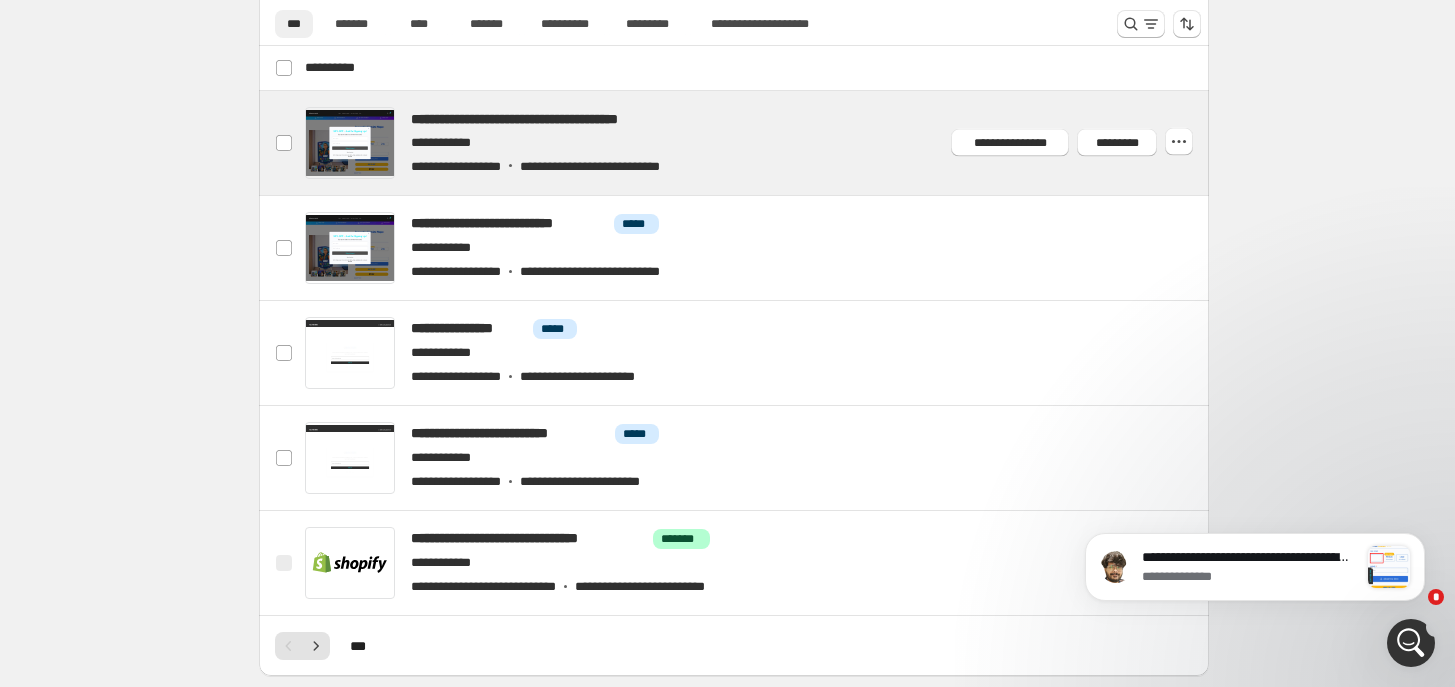 click at bounding box center (757, 143) 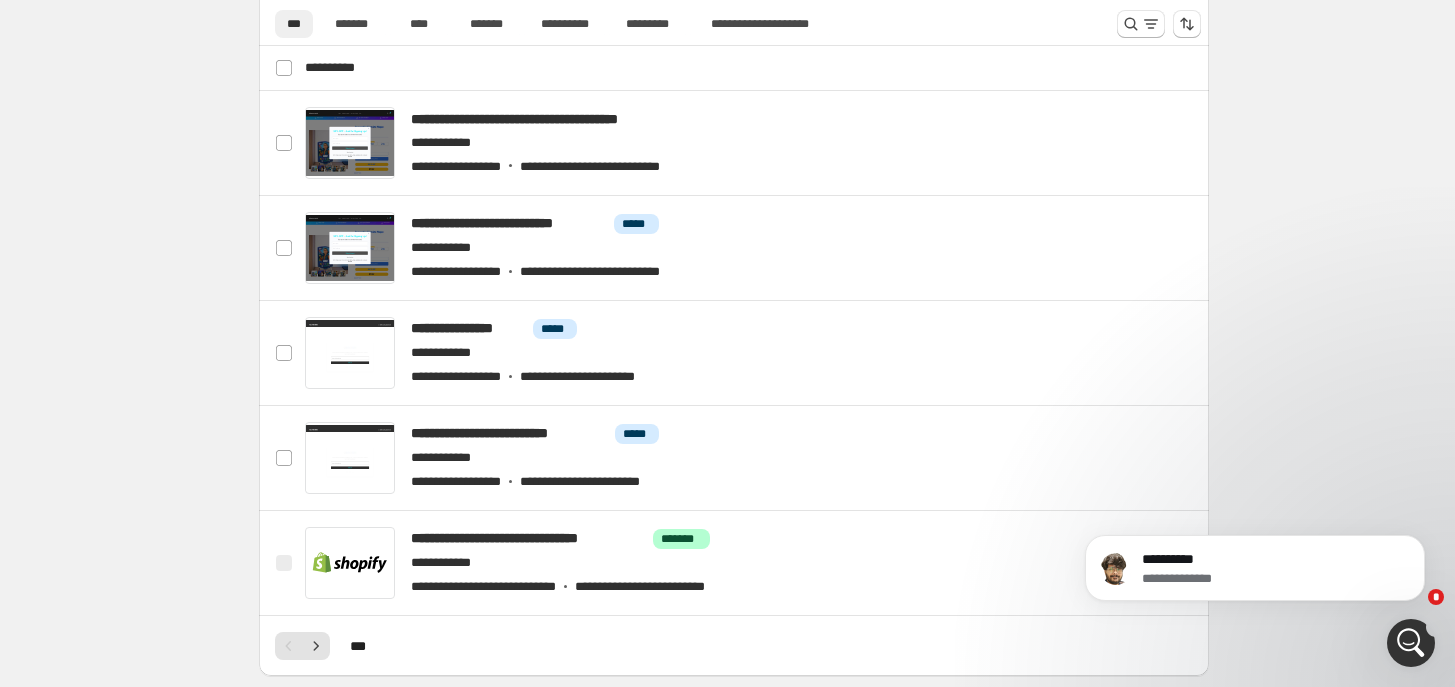 scroll, scrollTop: 0, scrollLeft: 0, axis: both 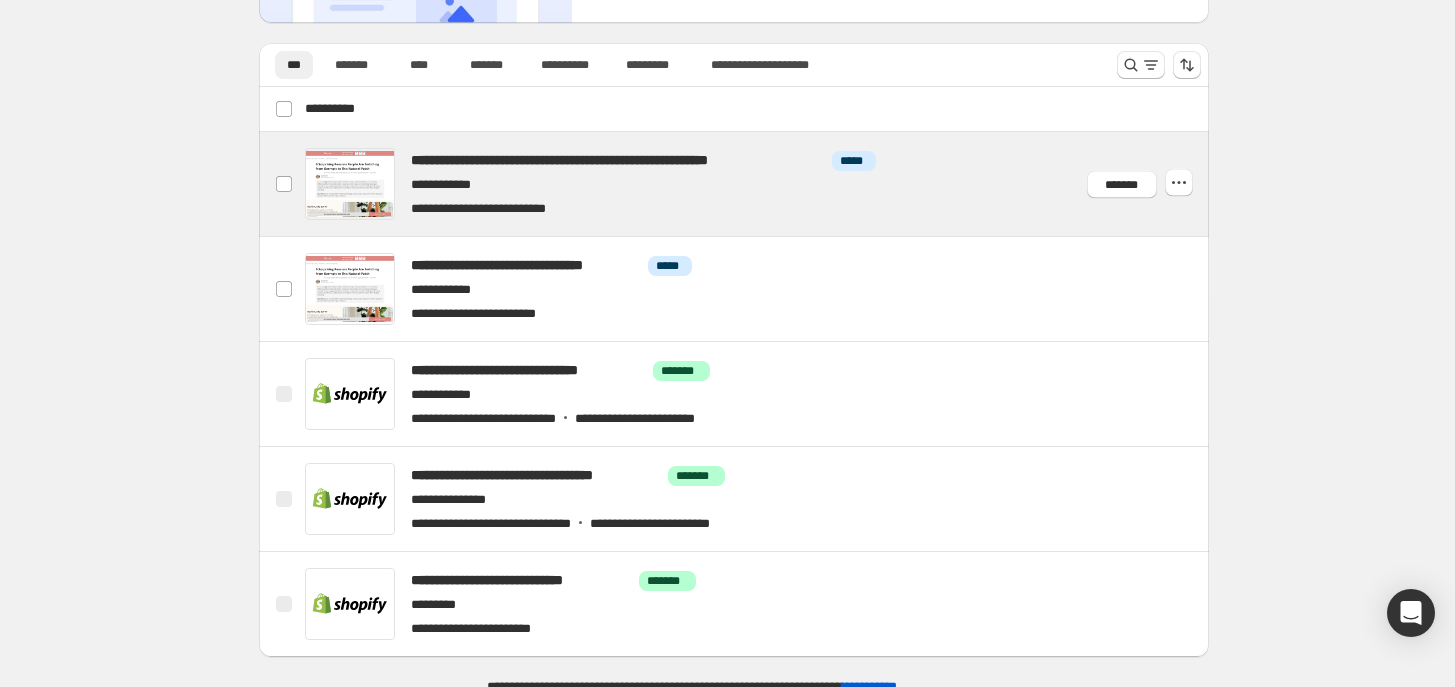 click at bounding box center (757, 184) 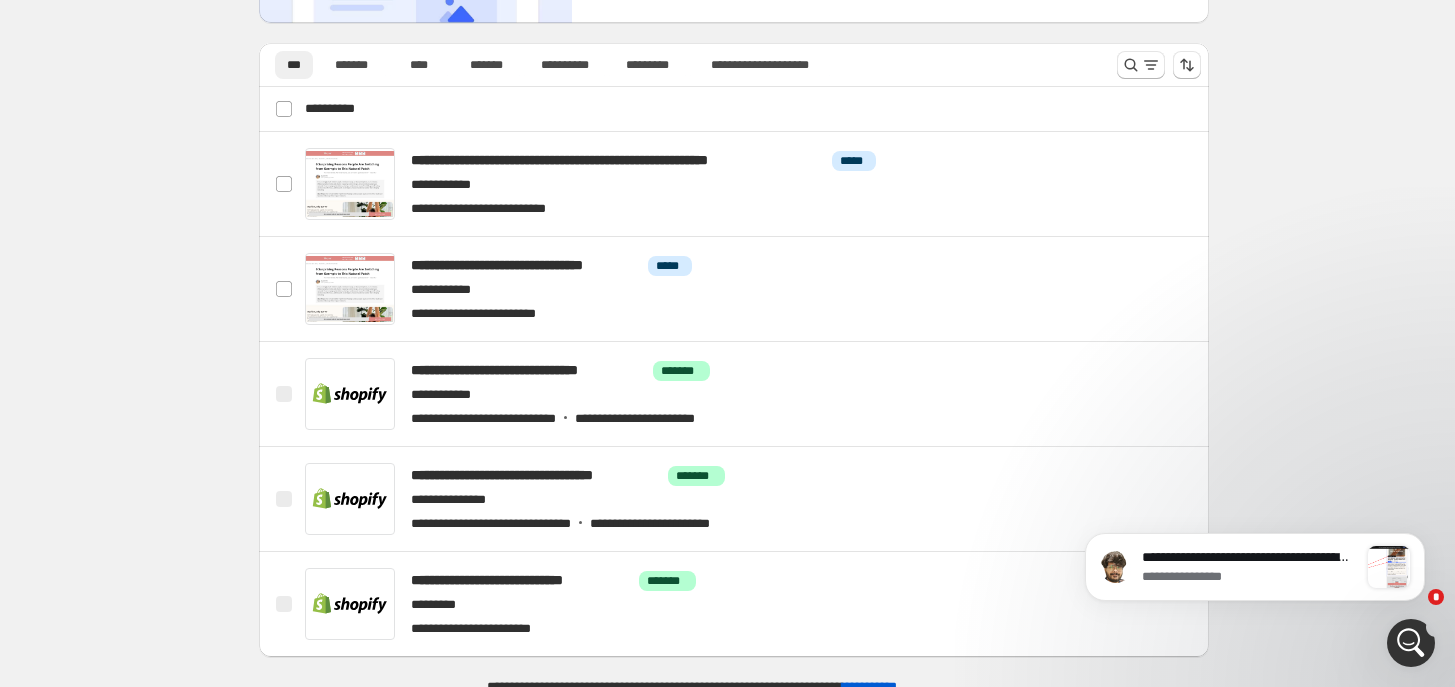 scroll, scrollTop: 0, scrollLeft: 0, axis: both 